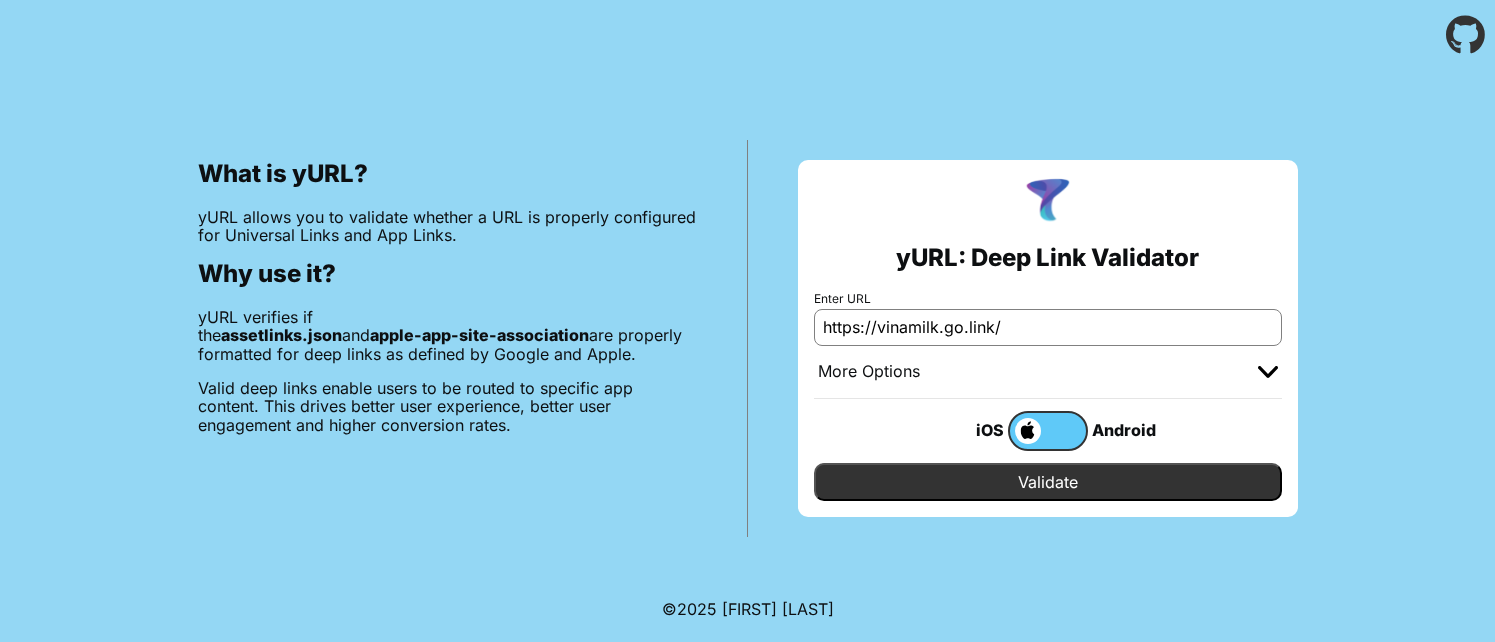 scroll, scrollTop: 0, scrollLeft: 0, axis: both 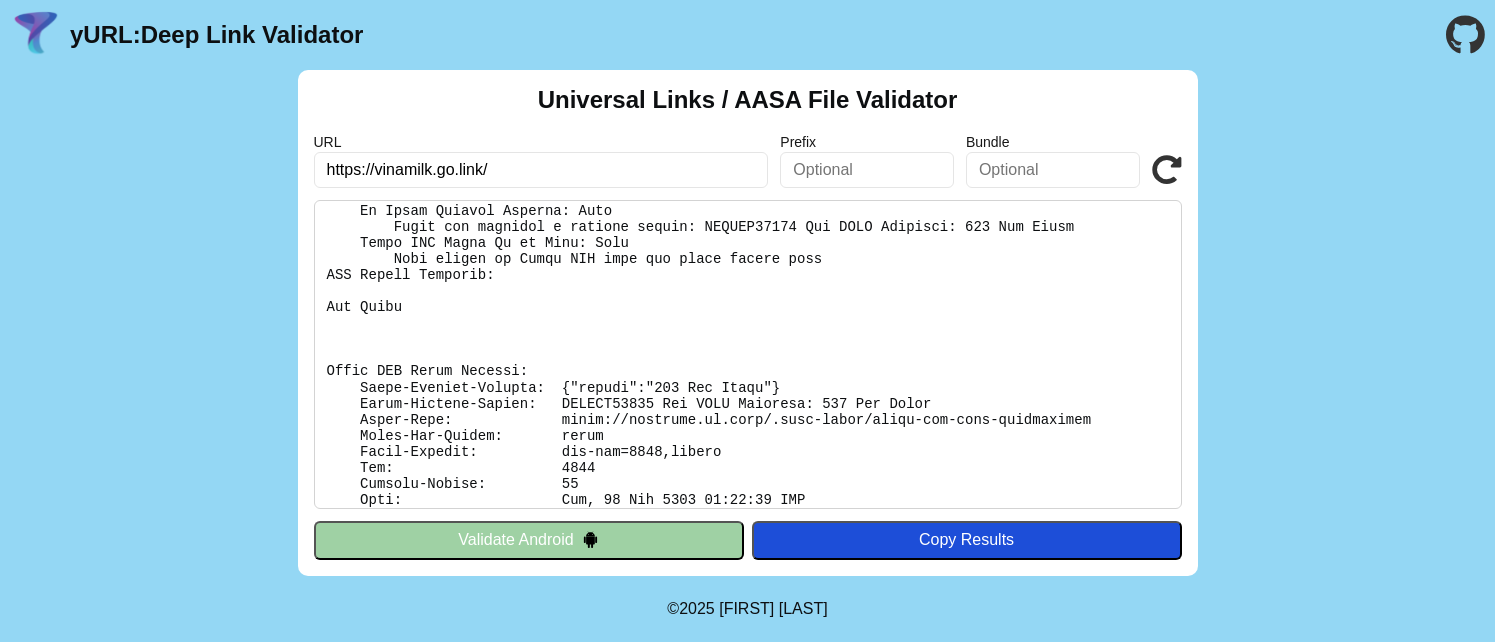 click on "Validate Android" at bounding box center [529, 540] 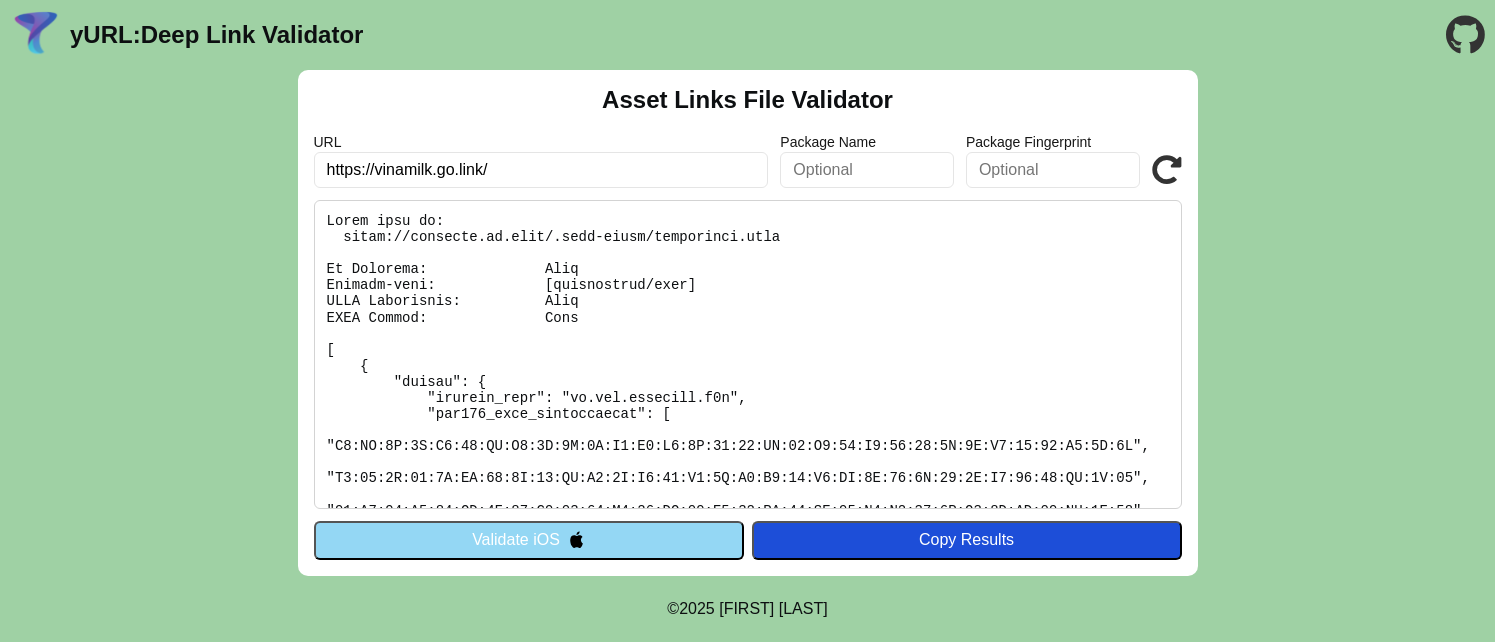 scroll, scrollTop: 0, scrollLeft: 0, axis: both 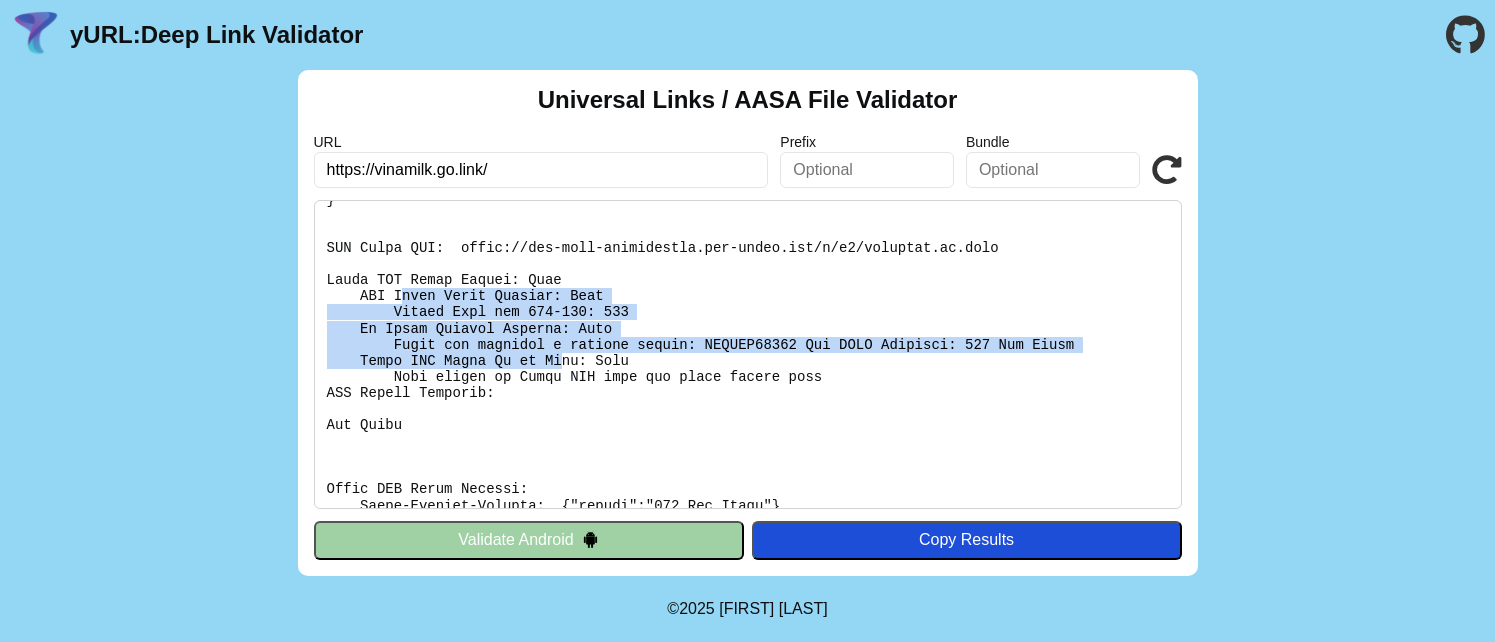 drag, startPoint x: 400, startPoint y: 289, endPoint x: 560, endPoint y: 362, distance: 175.86642 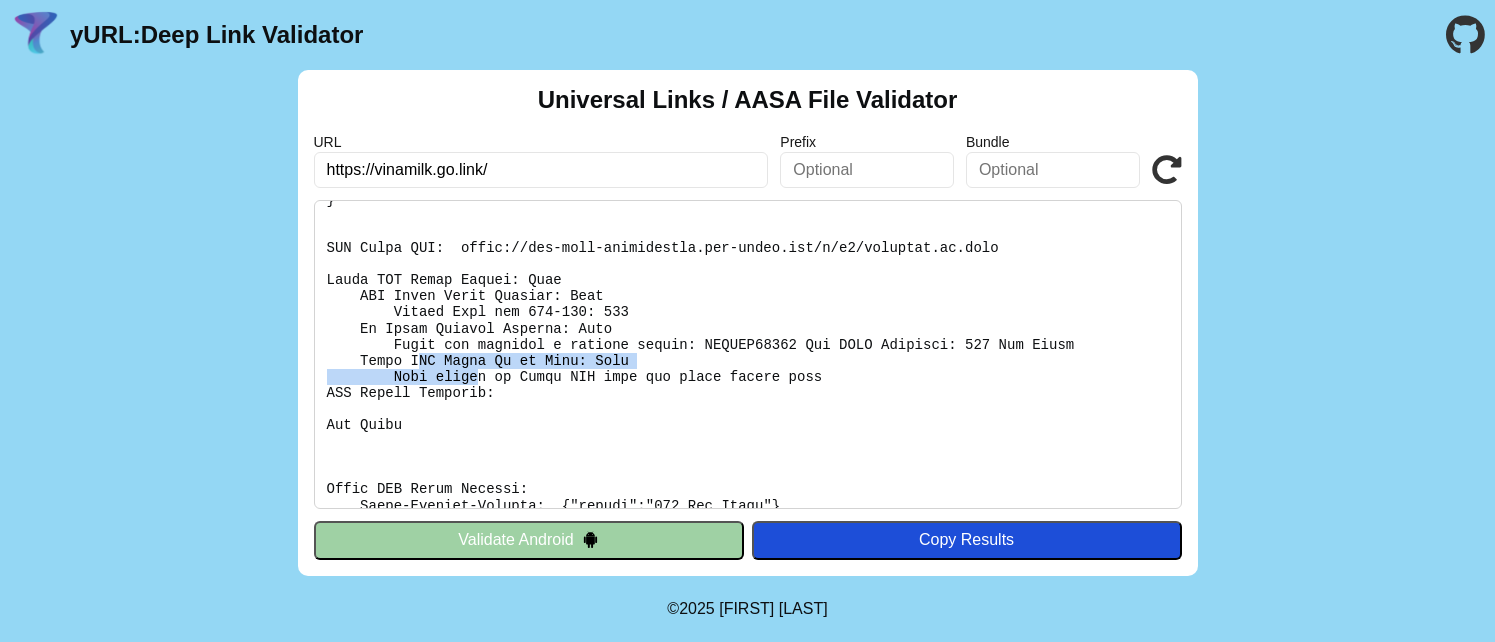 drag, startPoint x: 418, startPoint y: 355, endPoint x: 479, endPoint y: 373, distance: 63.600315 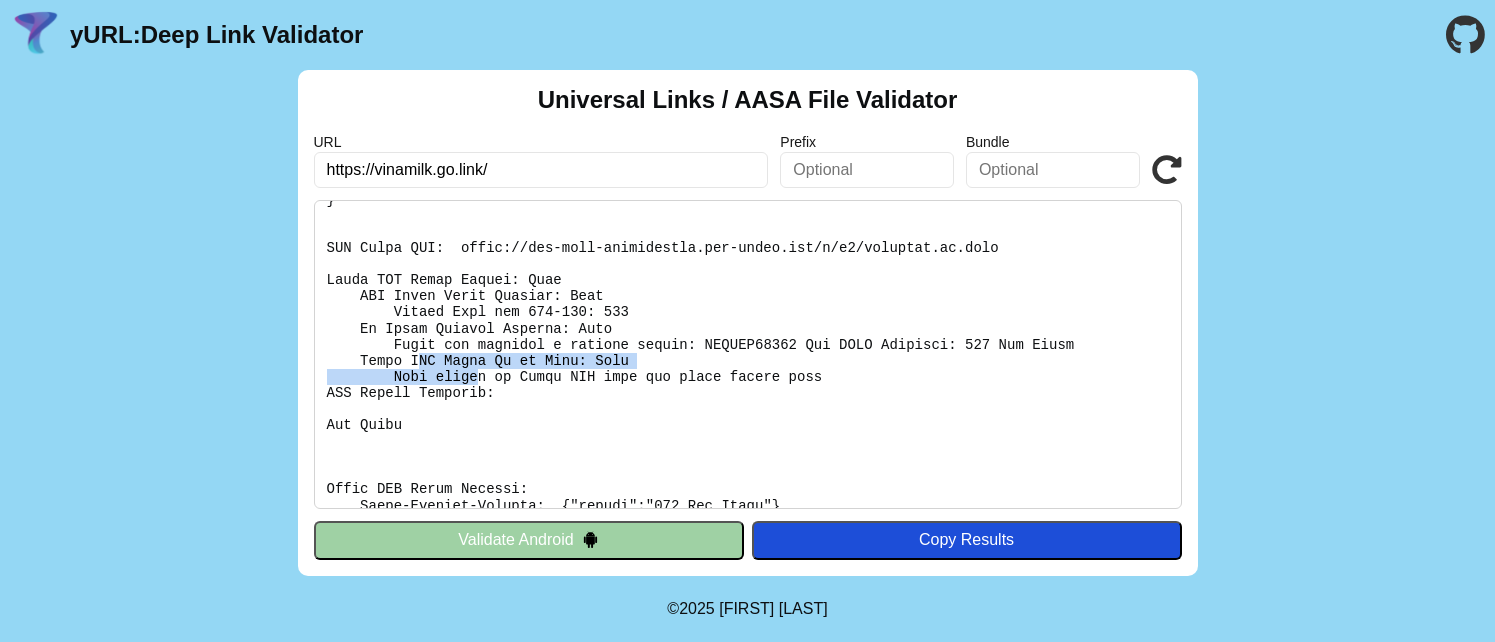 click at bounding box center (748, 354) 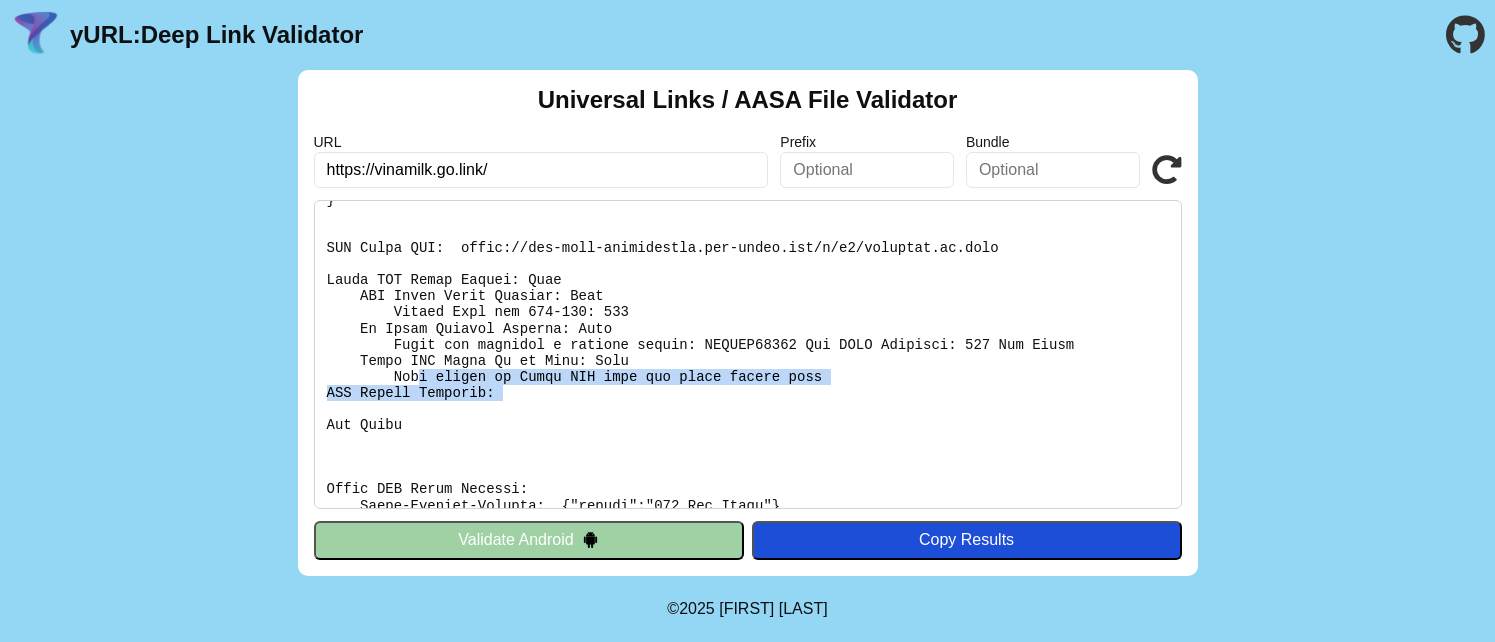 drag, startPoint x: 421, startPoint y: 378, endPoint x: 496, endPoint y: 402, distance: 78.74643 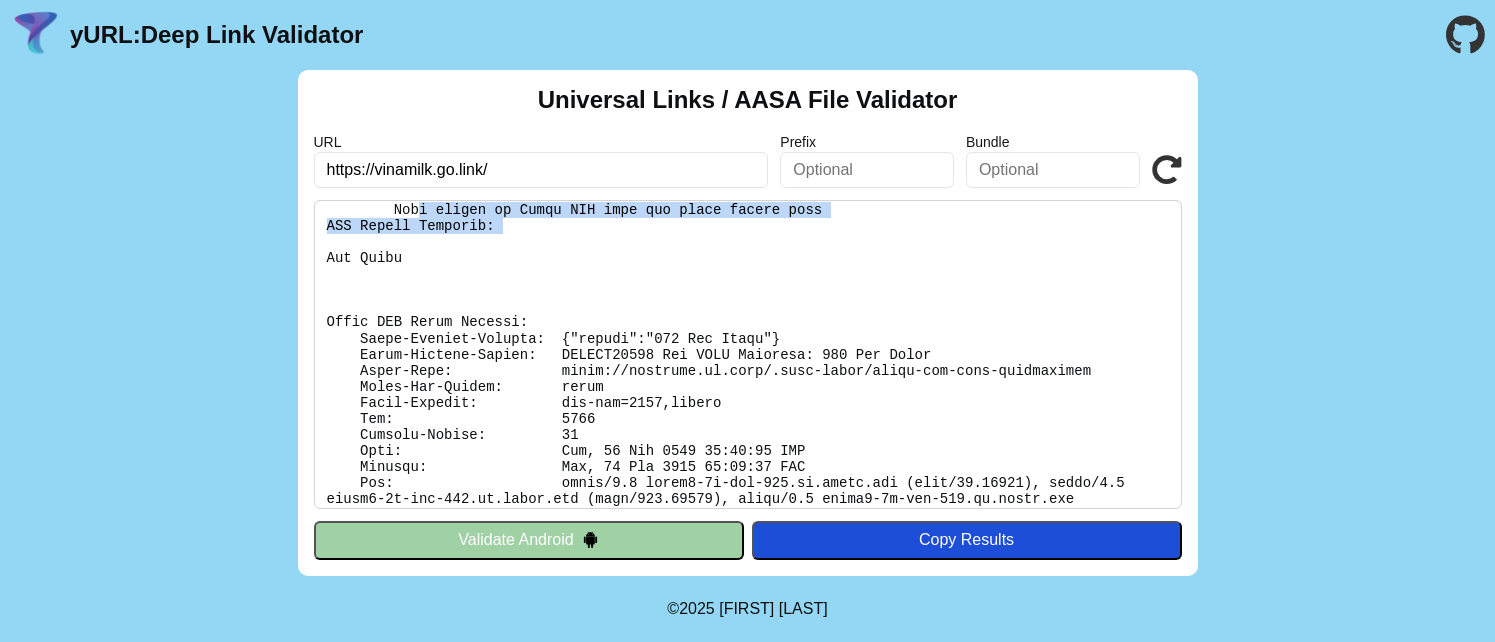 scroll, scrollTop: 538, scrollLeft: 0, axis: vertical 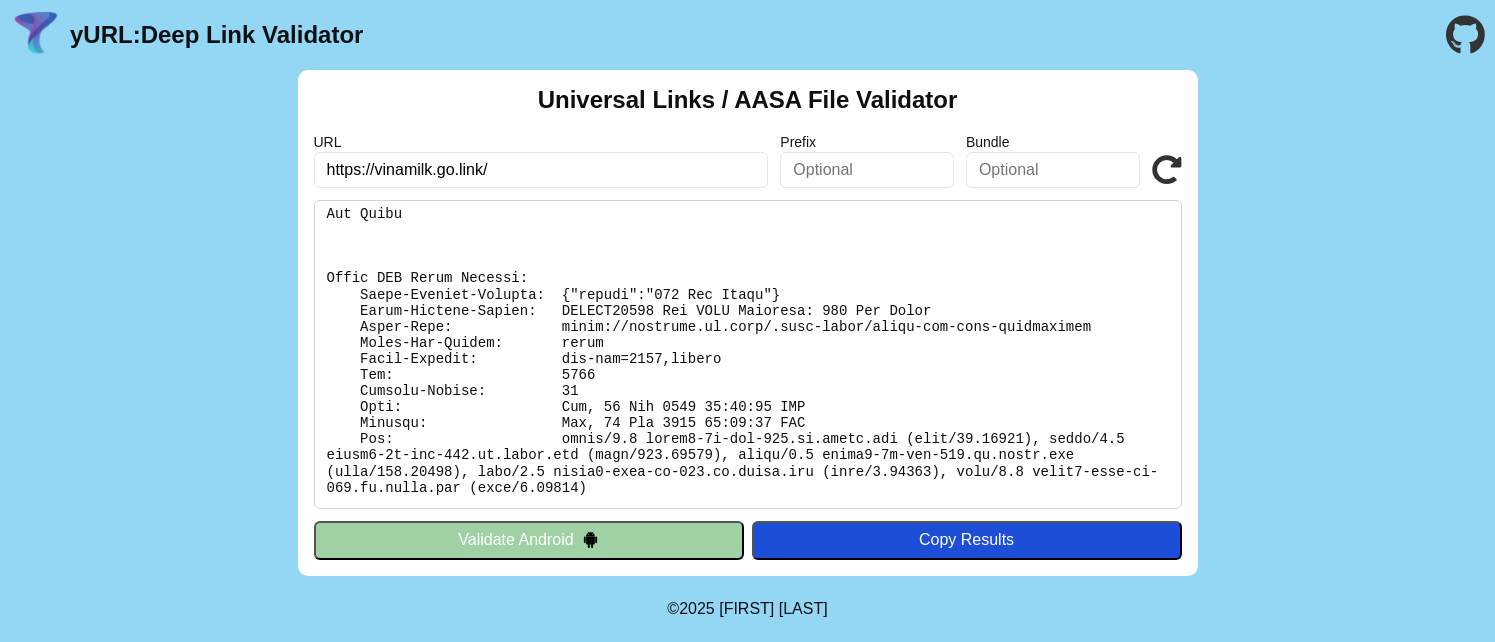 click at bounding box center [748, 354] 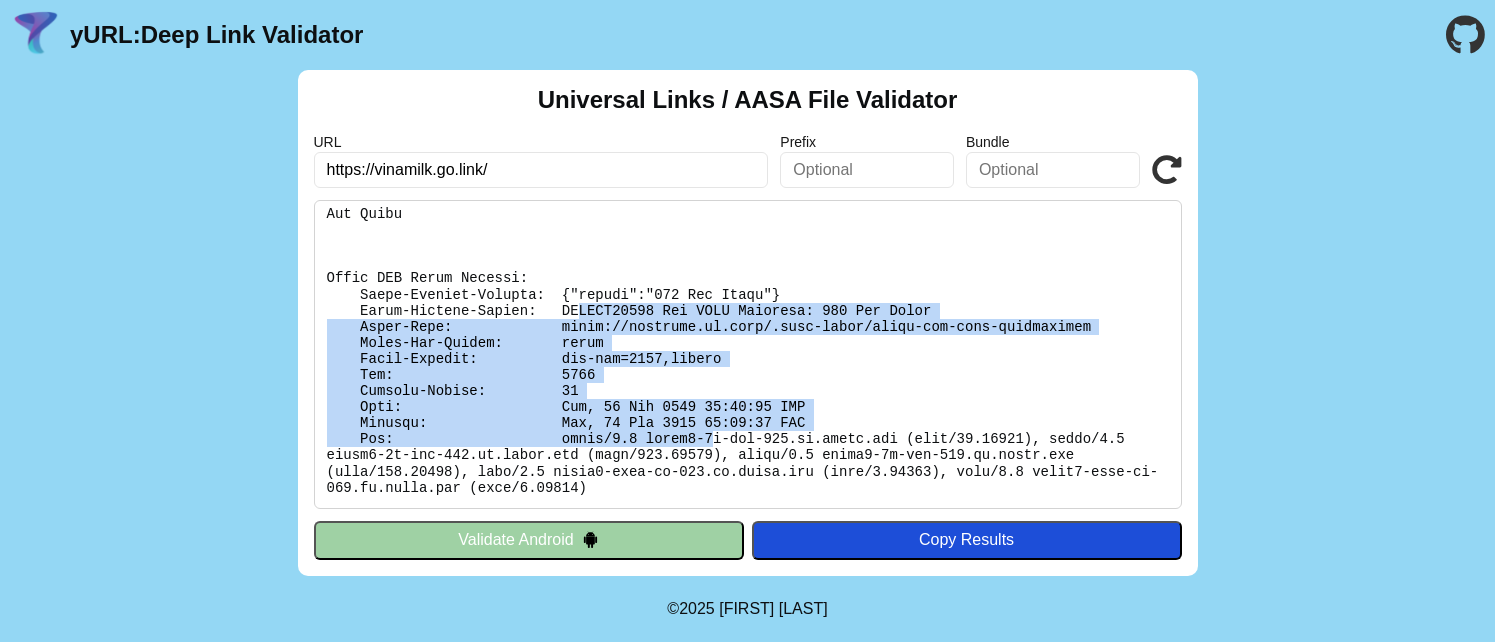 drag, startPoint x: 580, startPoint y: 315, endPoint x: 712, endPoint y: 446, distance: 185.97043 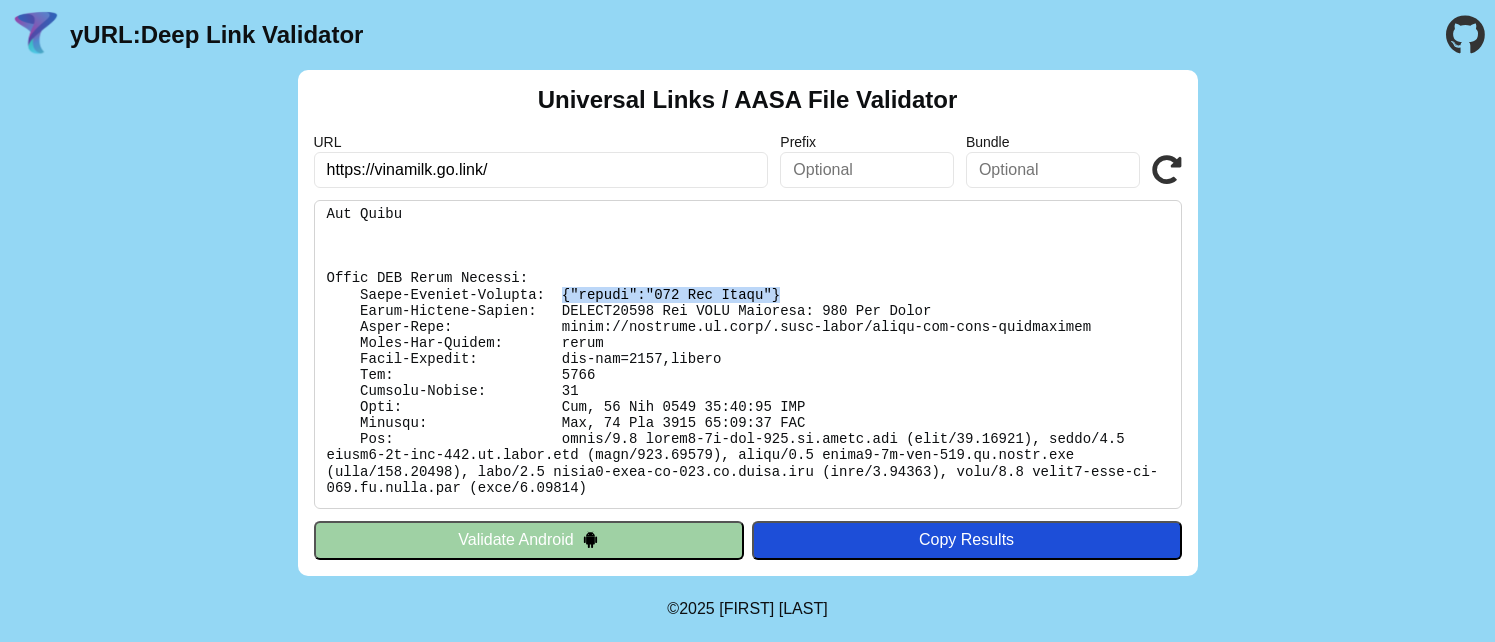 drag, startPoint x: 560, startPoint y: 295, endPoint x: 791, endPoint y: 300, distance: 231.05411 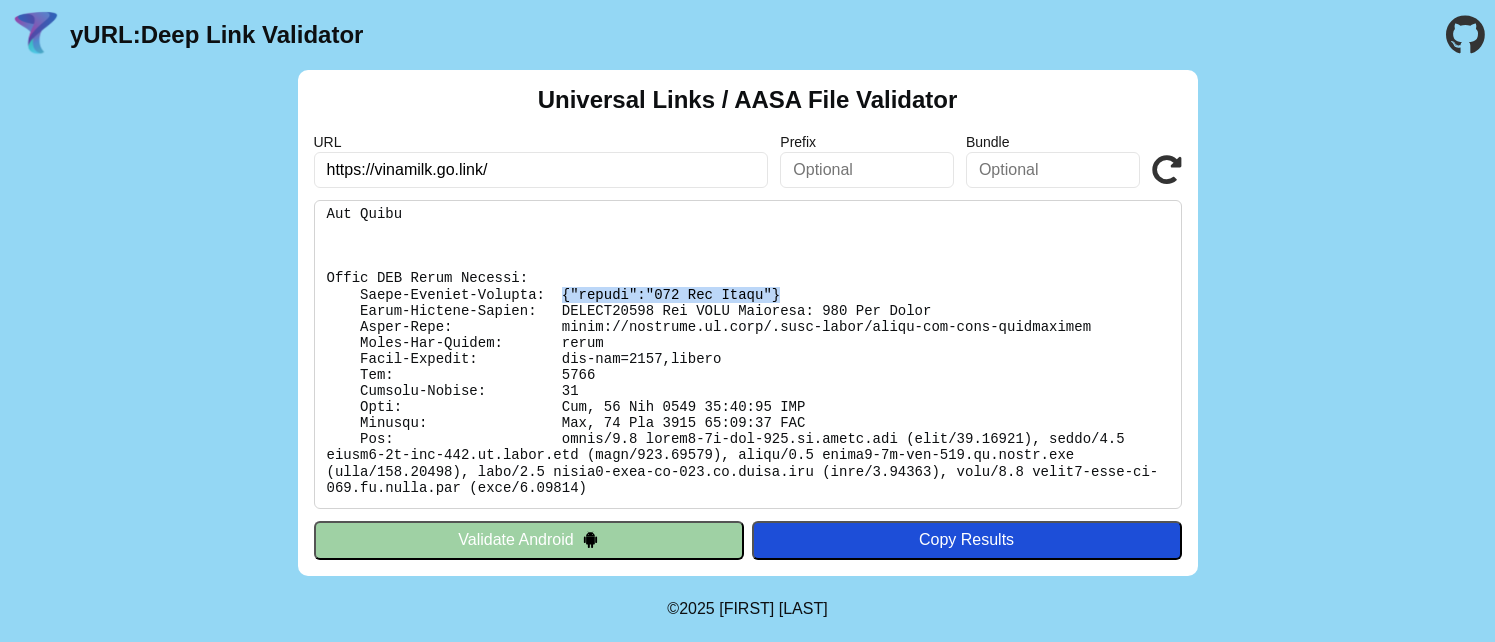 click at bounding box center [748, 354] 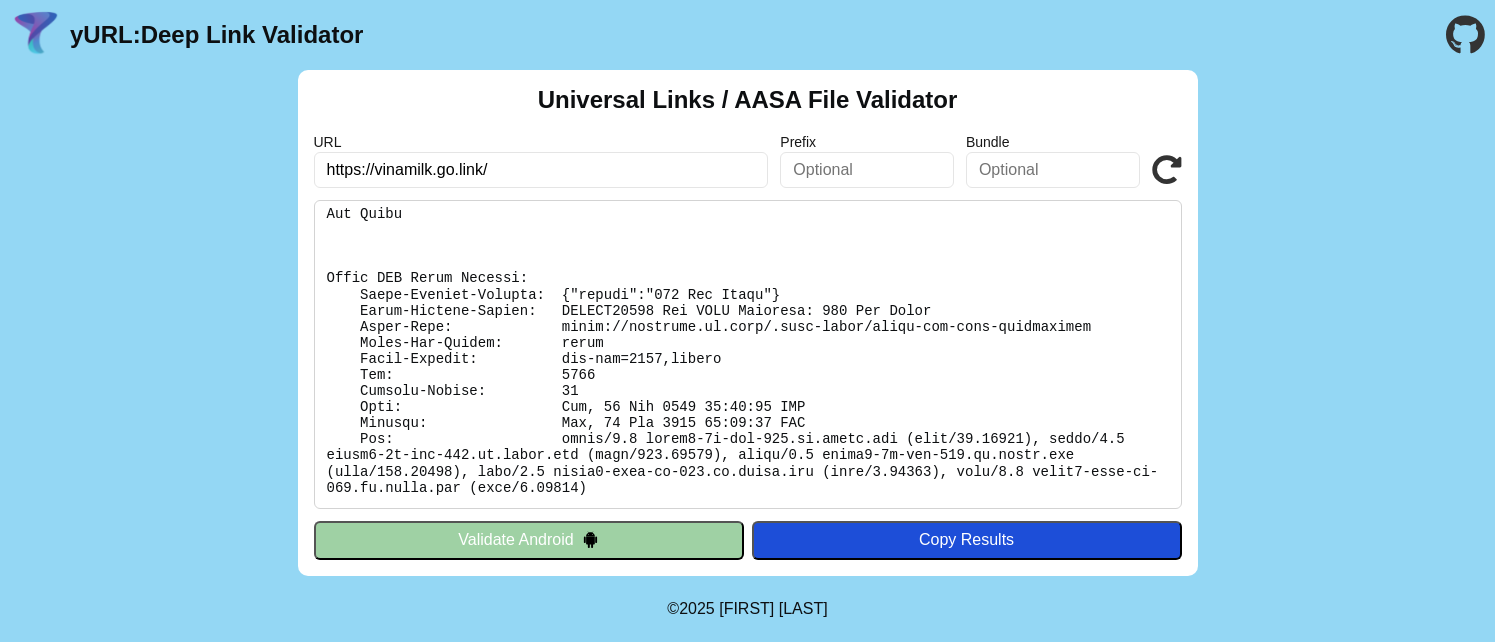 scroll, scrollTop: 505, scrollLeft: 0, axis: vertical 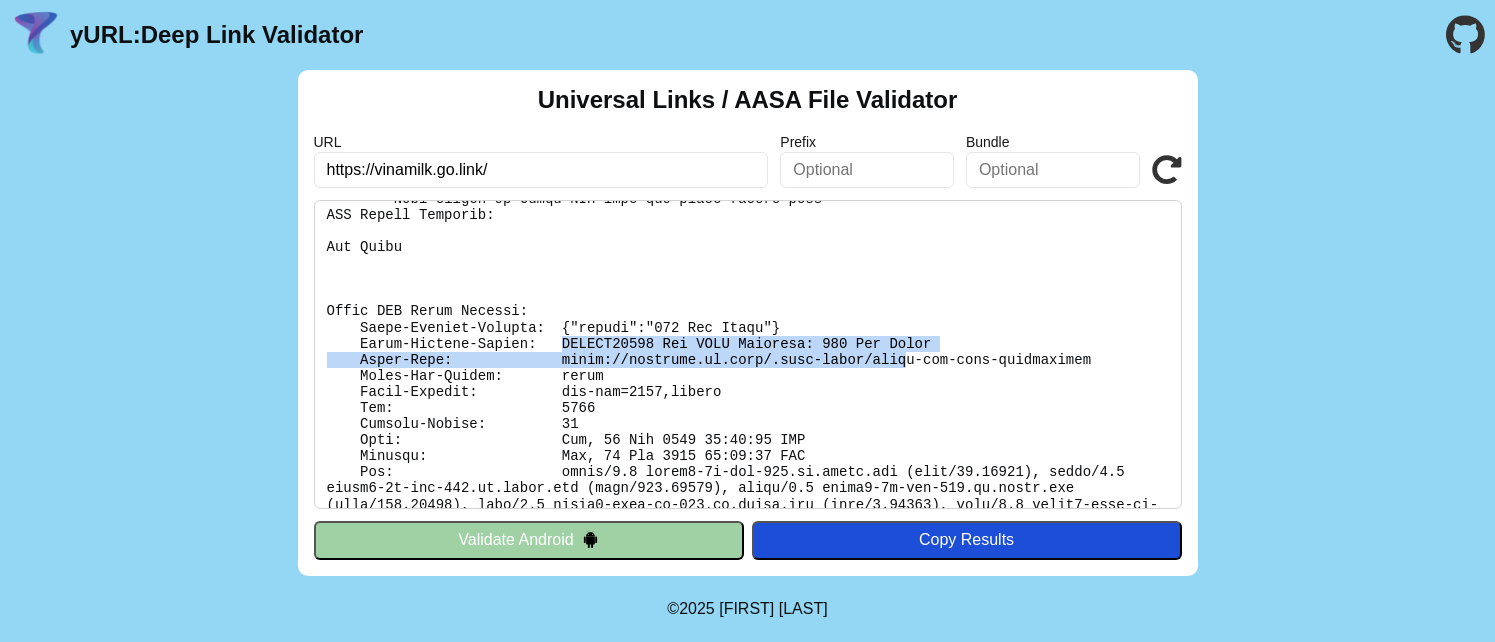 drag, startPoint x: 561, startPoint y: 341, endPoint x: 912, endPoint y: 357, distance: 351.36447 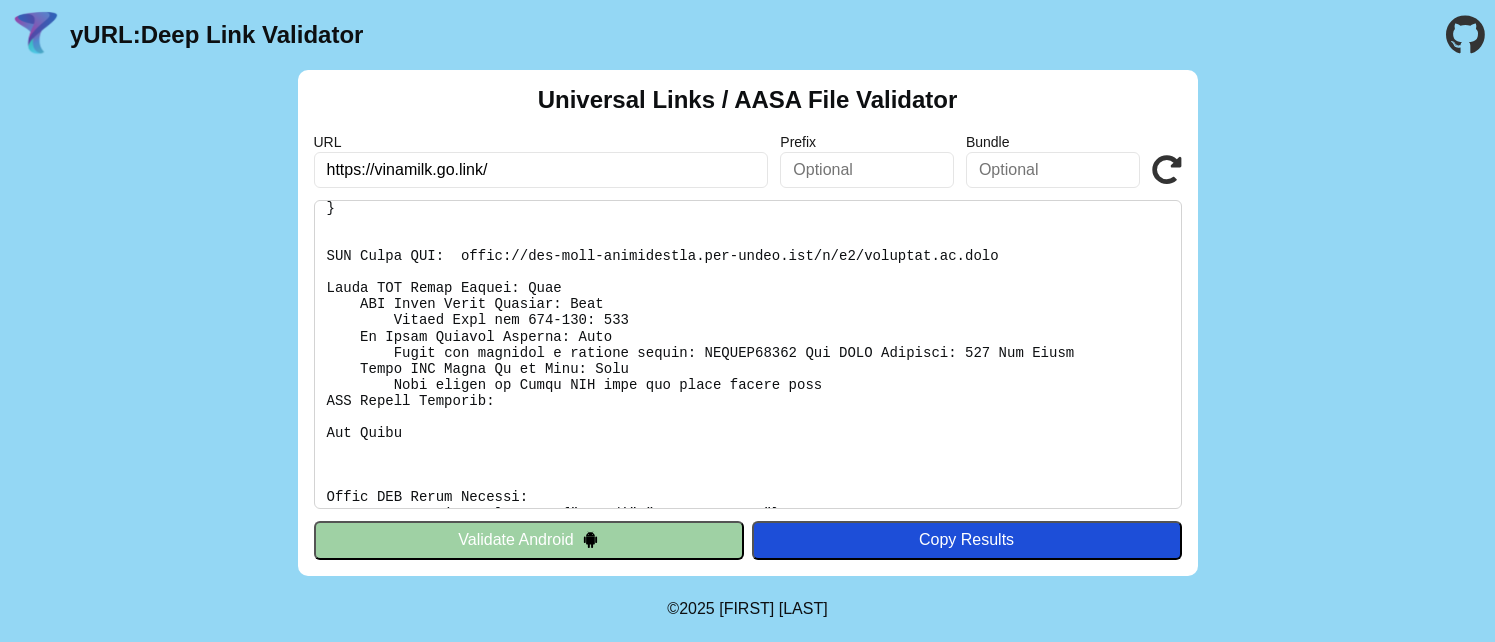 scroll, scrollTop: 322, scrollLeft: 0, axis: vertical 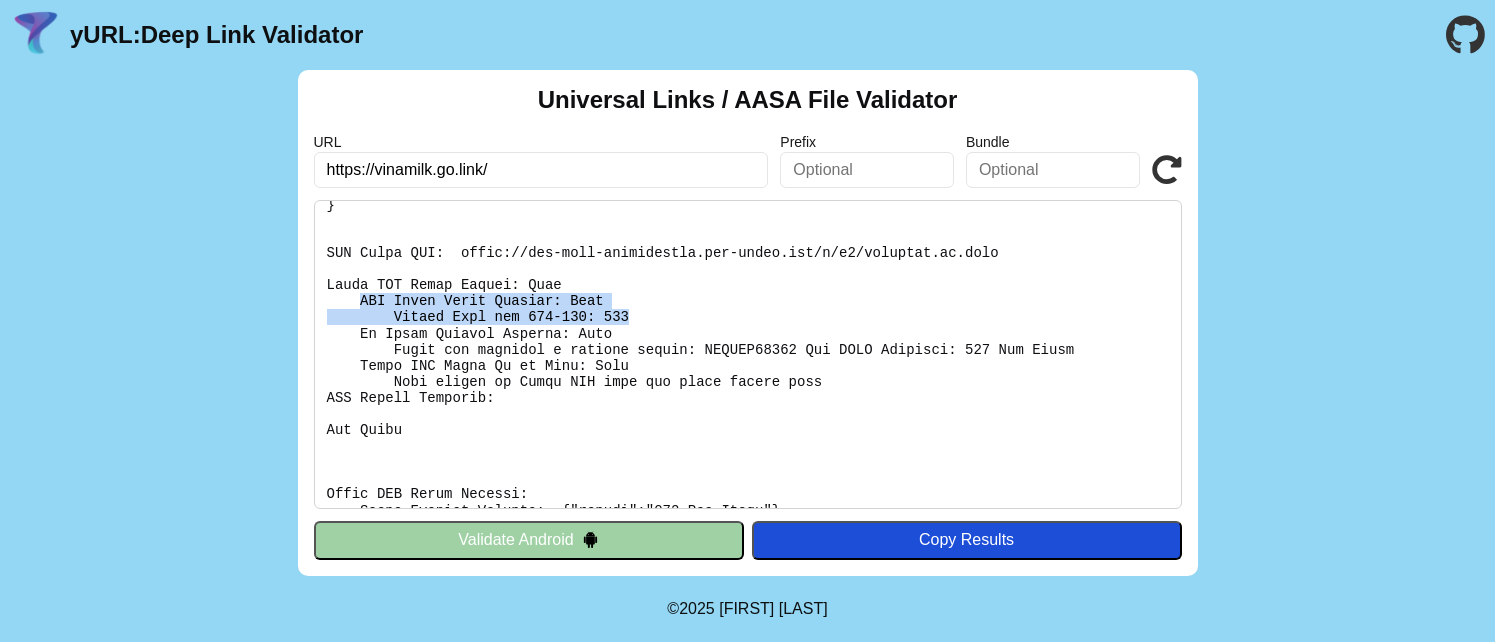 copy on "CDN Cache Query Success: Fail
Status Code not 200-299: 404" 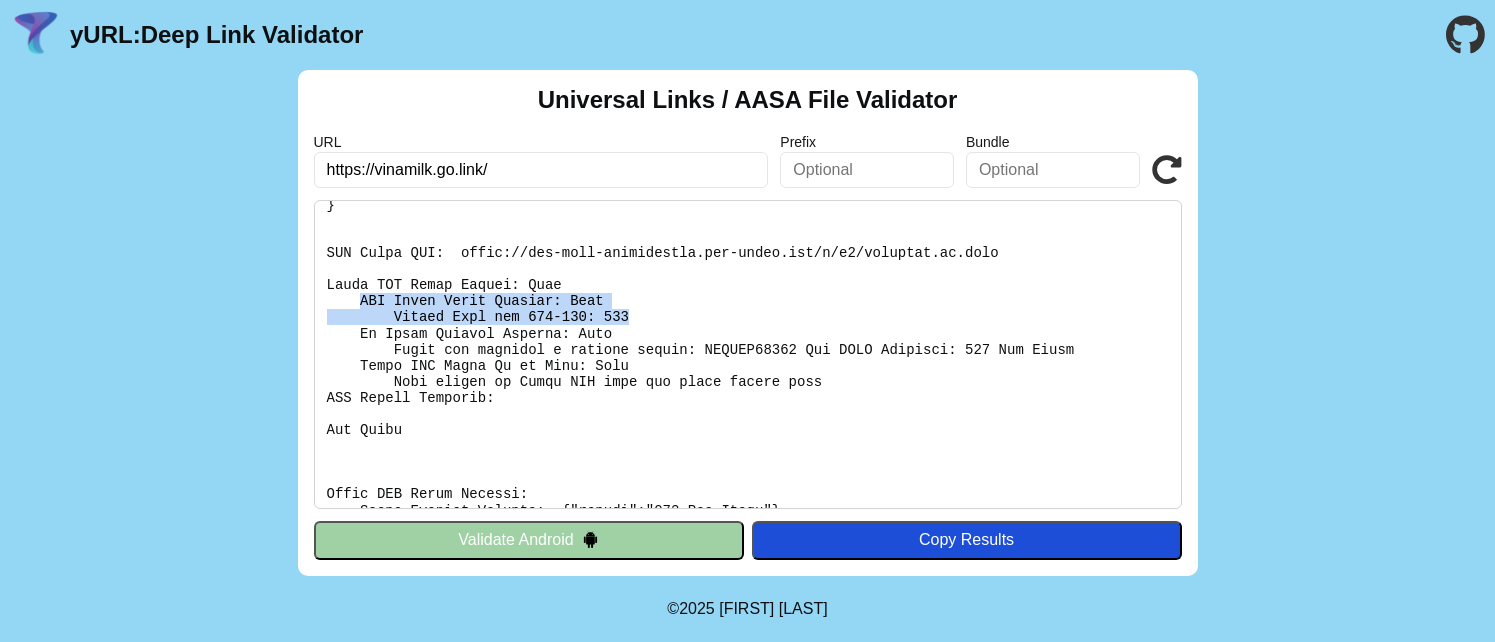 drag, startPoint x: 355, startPoint y: 298, endPoint x: 643, endPoint y: 311, distance: 288.29324 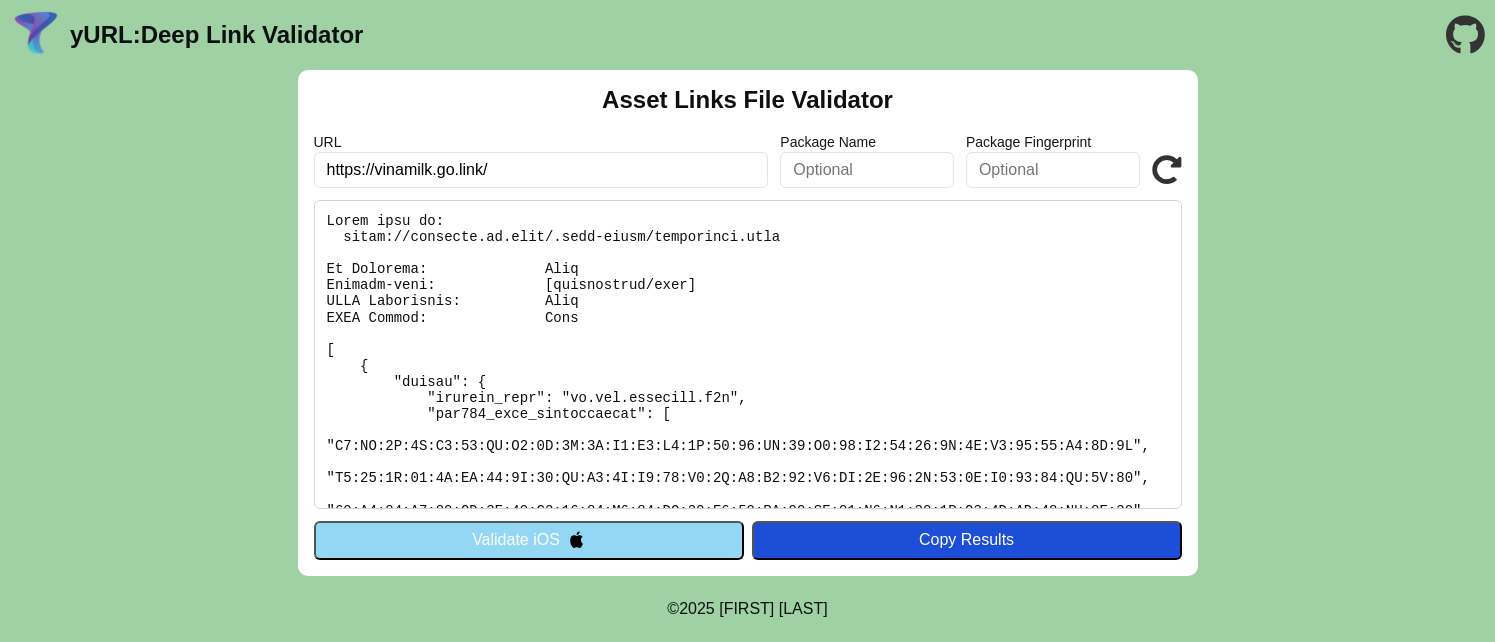 scroll, scrollTop: 0, scrollLeft: 0, axis: both 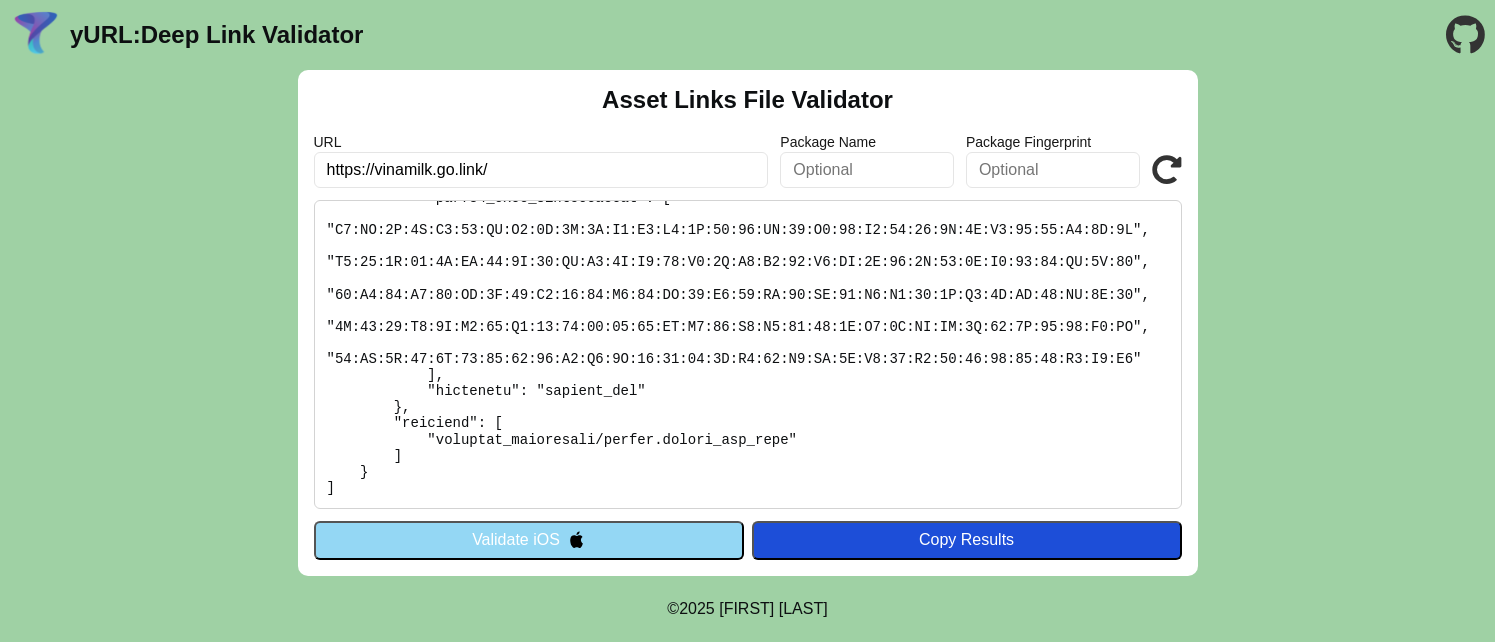 click at bounding box center (748, 354) 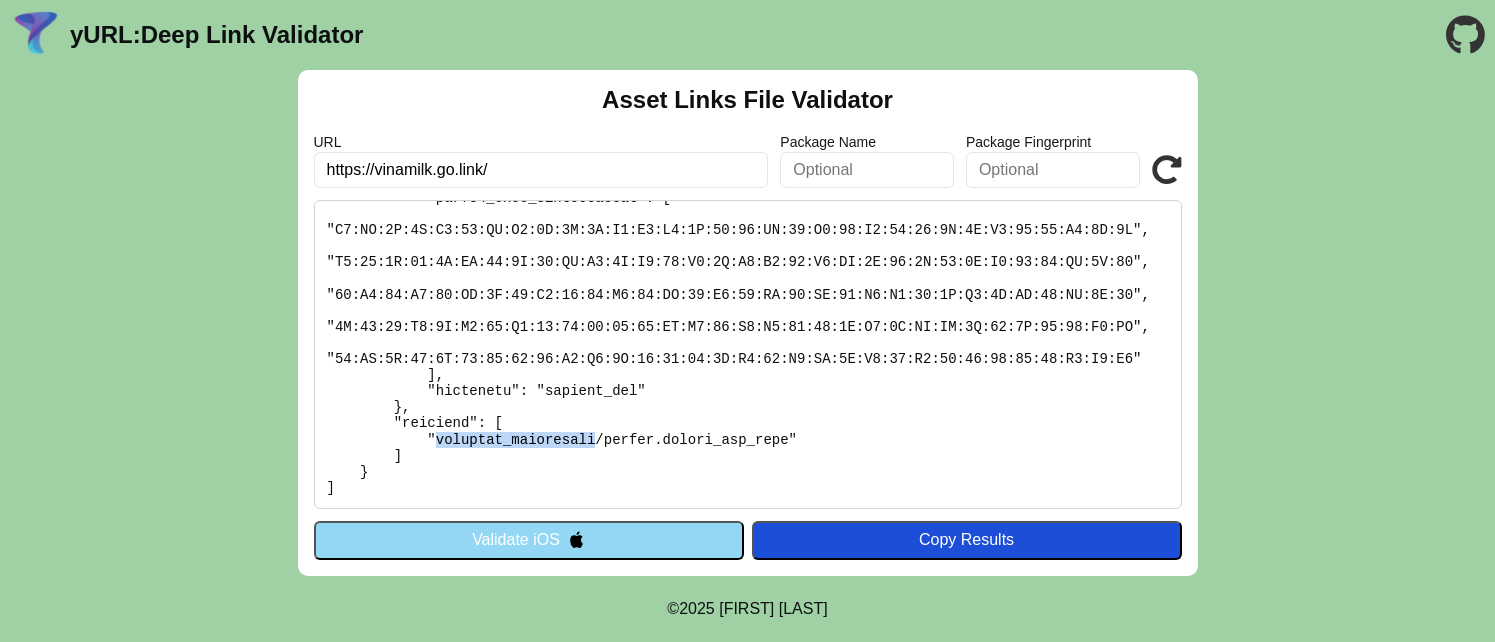click at bounding box center (748, 354) 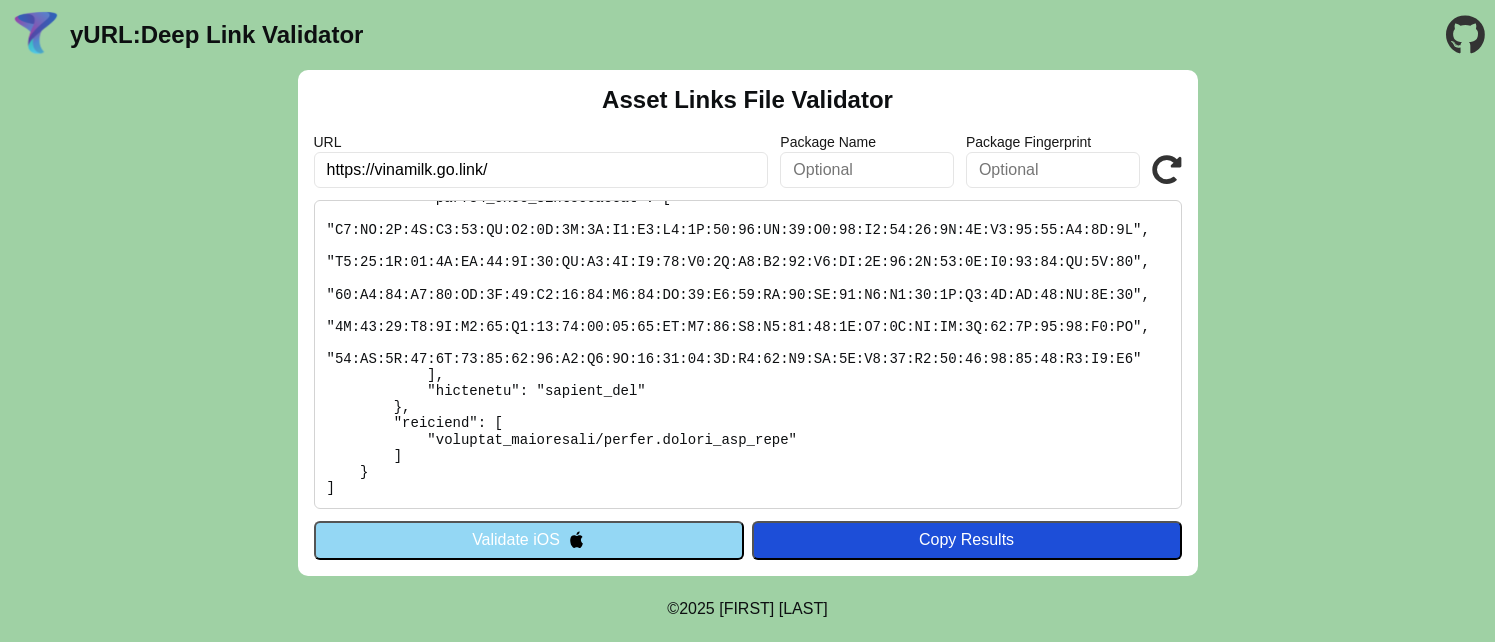click at bounding box center [748, 354] 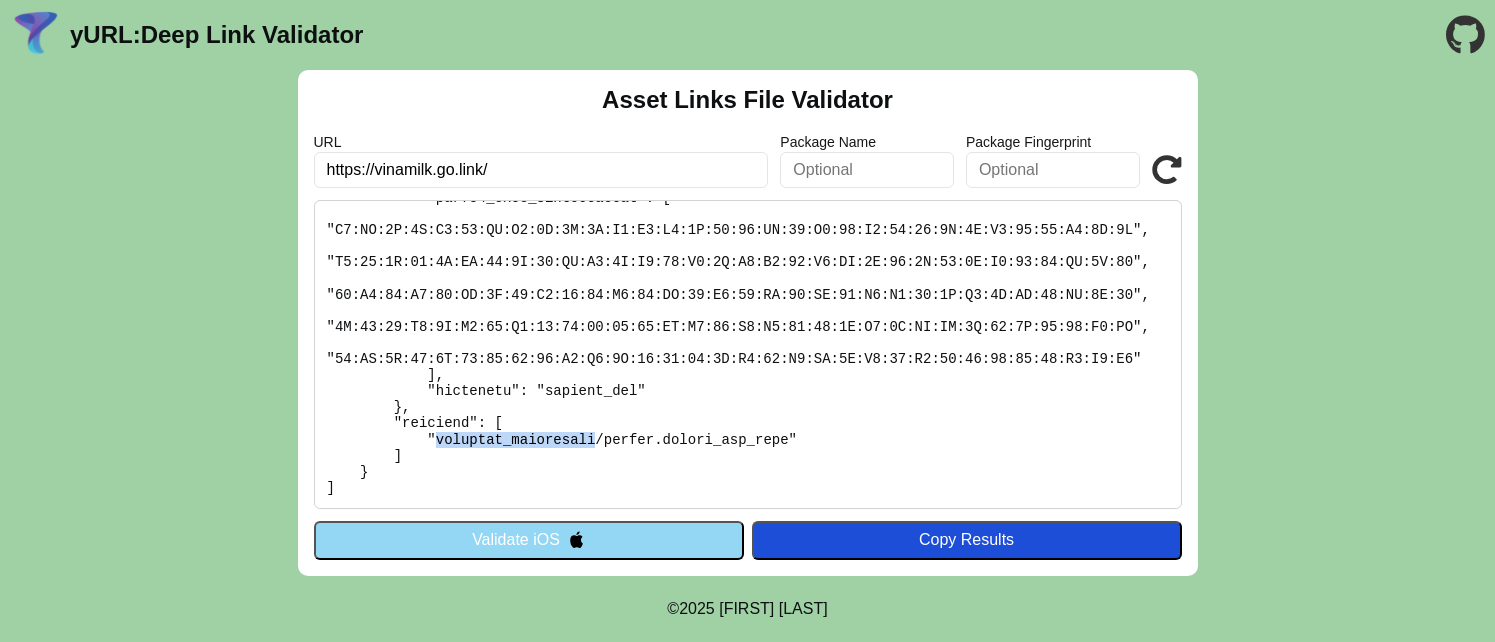 click at bounding box center [748, 354] 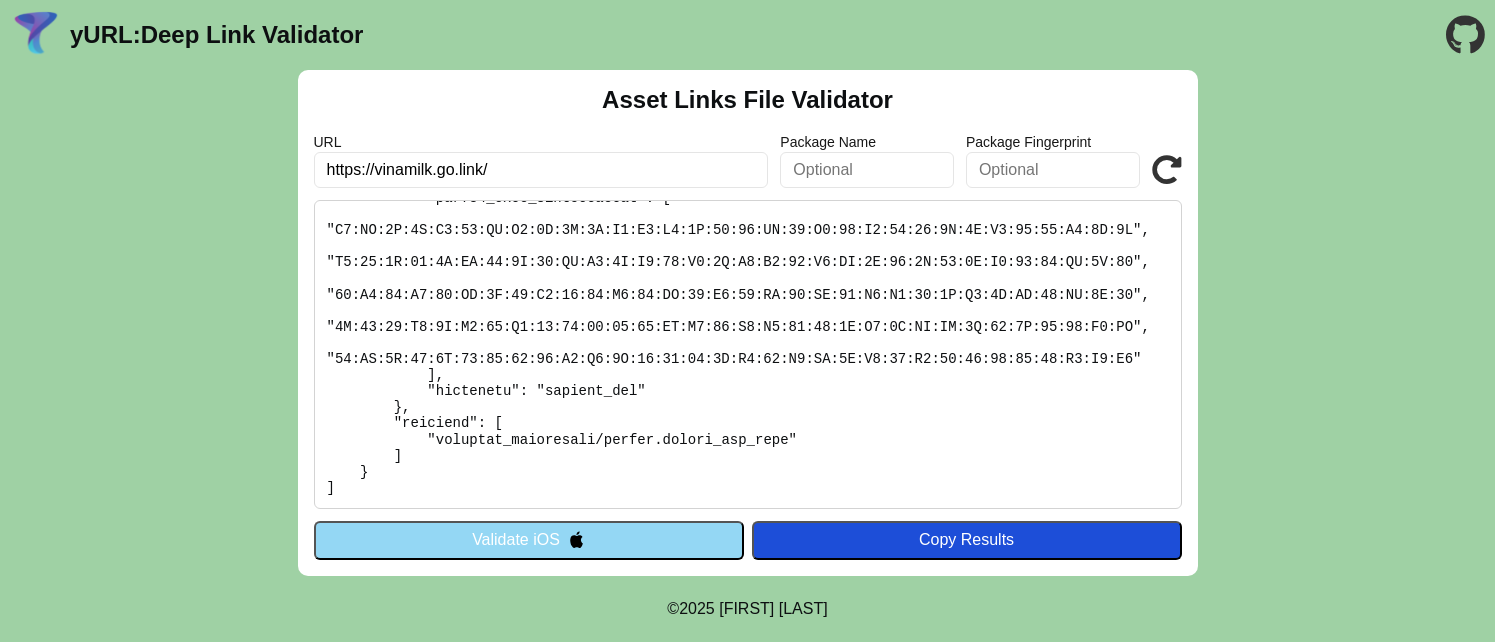 click at bounding box center [748, 354] 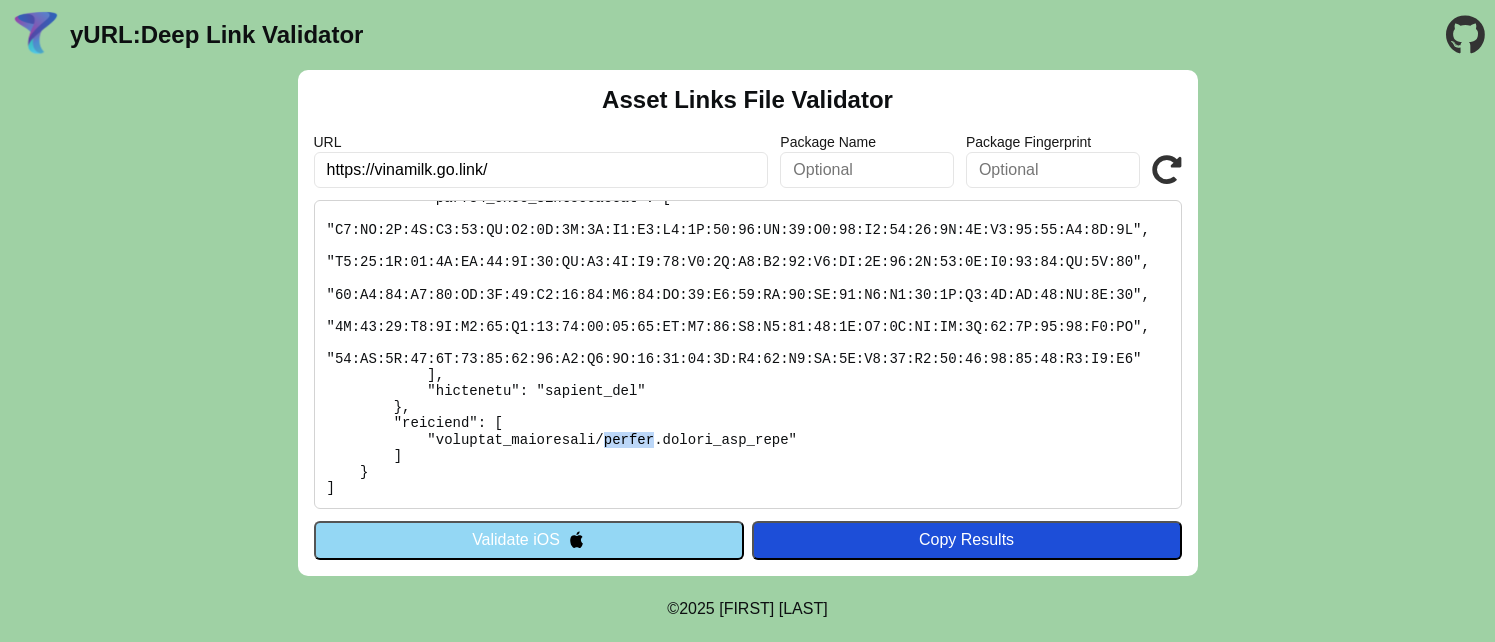 click at bounding box center [1167, 170] 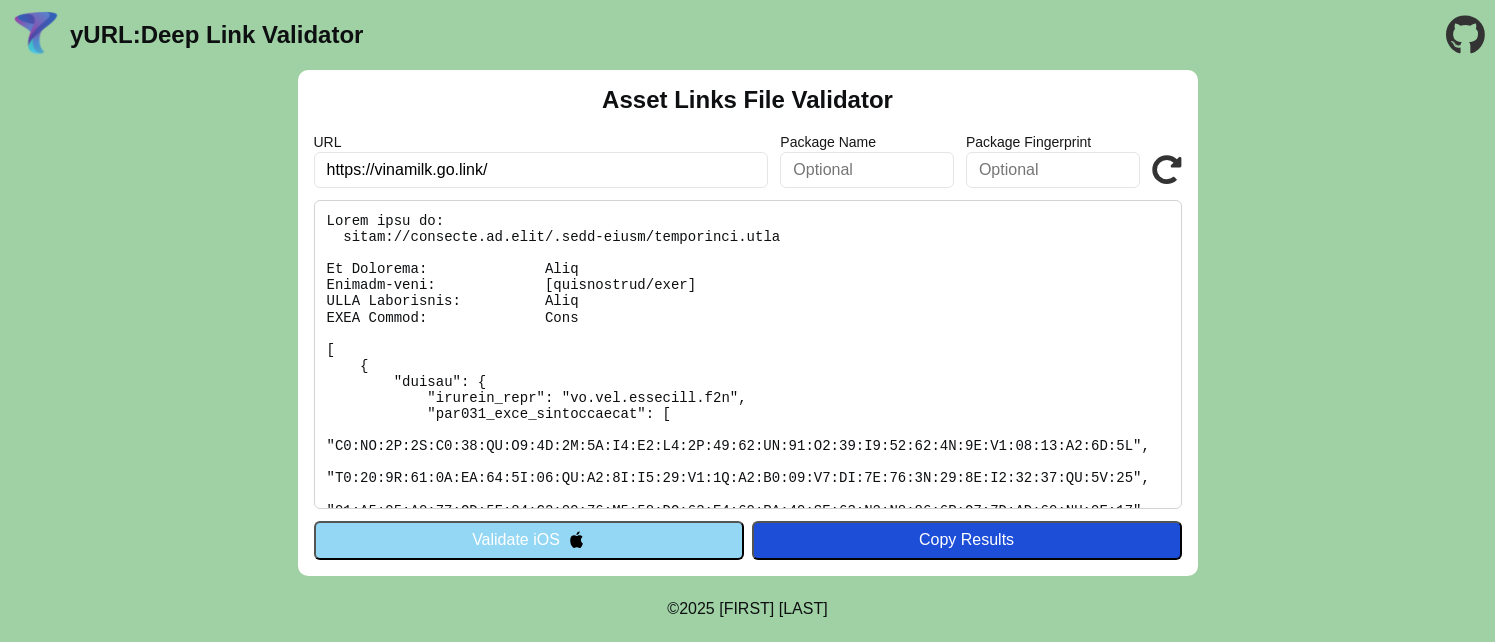 scroll, scrollTop: 0, scrollLeft: 0, axis: both 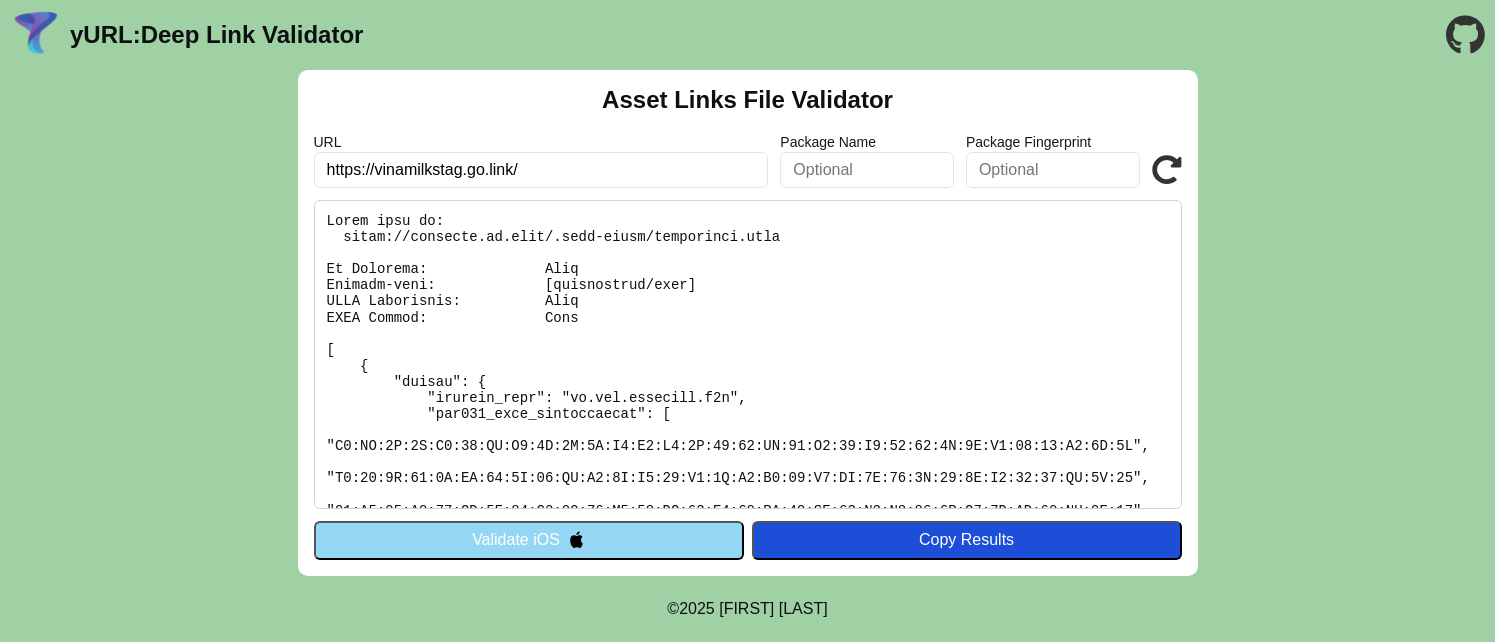 type on "https://vinamilkstag.go.link/" 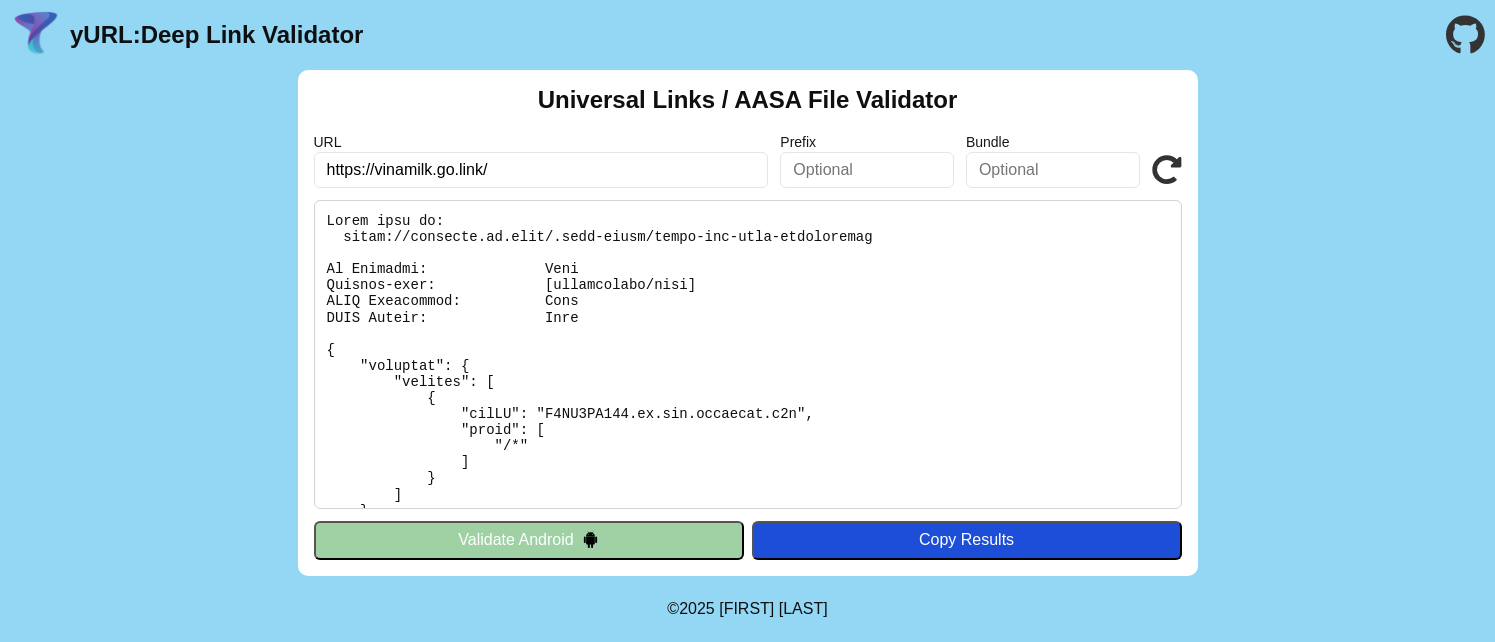 scroll, scrollTop: 0, scrollLeft: 0, axis: both 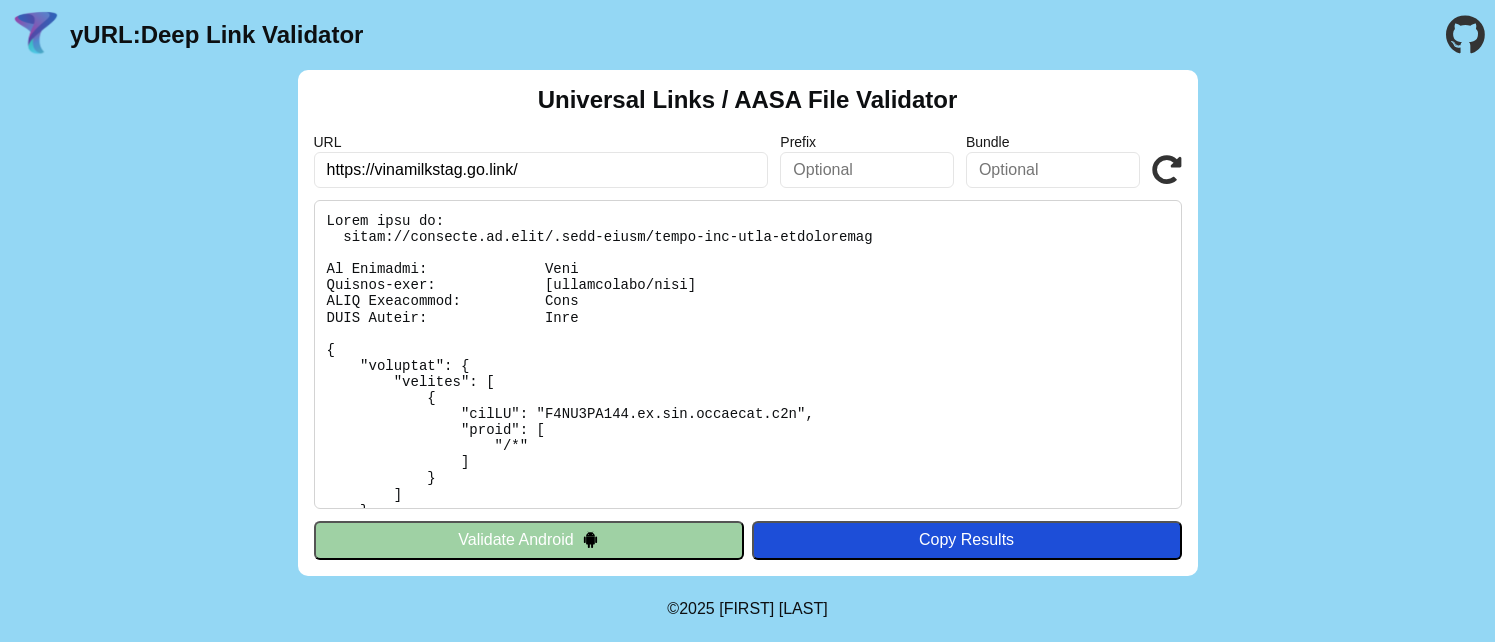 type on "https://vinamilkstag.go.link/" 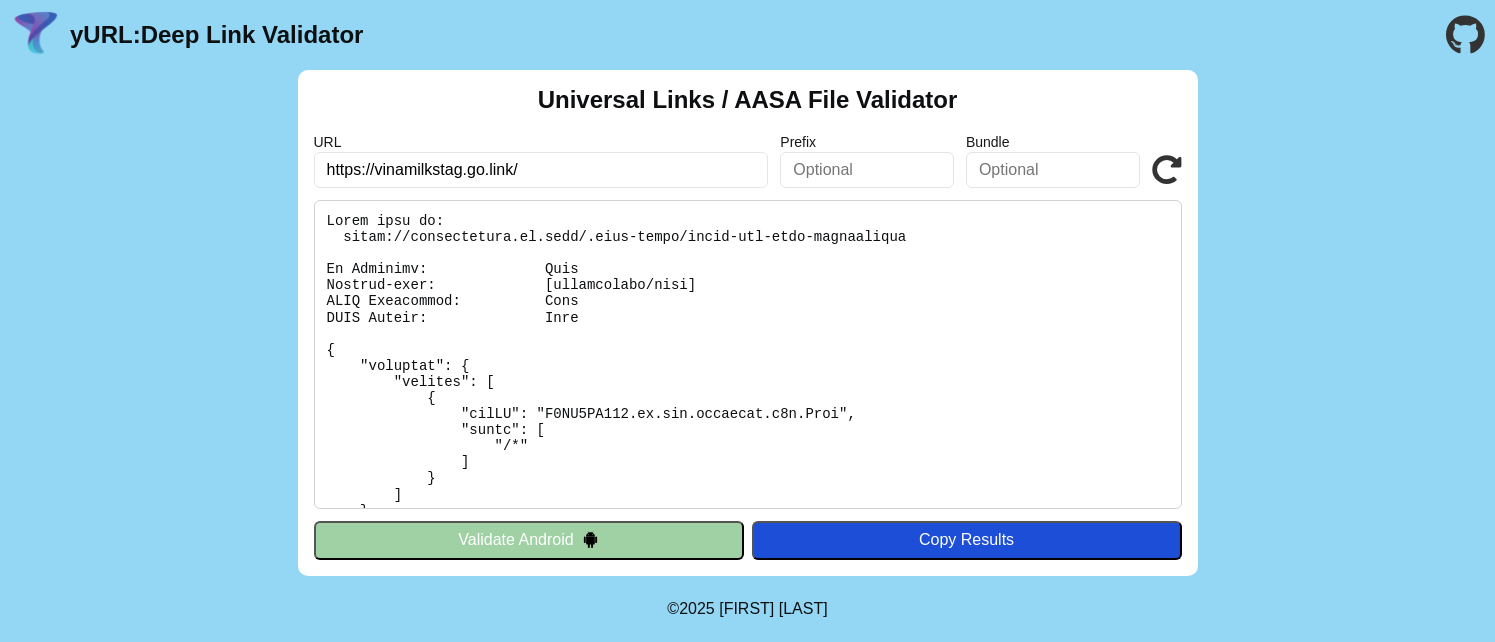 scroll, scrollTop: 0, scrollLeft: 0, axis: both 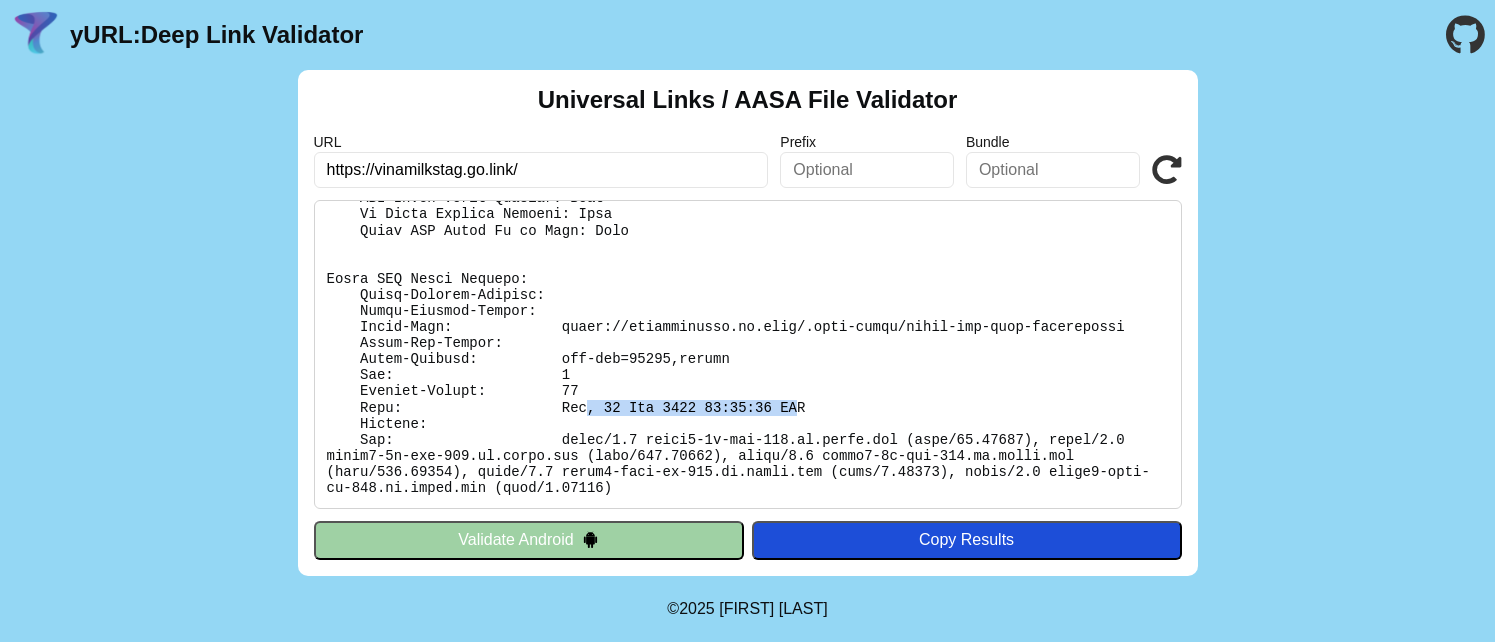 drag, startPoint x: 584, startPoint y: 408, endPoint x: 795, endPoint y: 411, distance: 211.02133 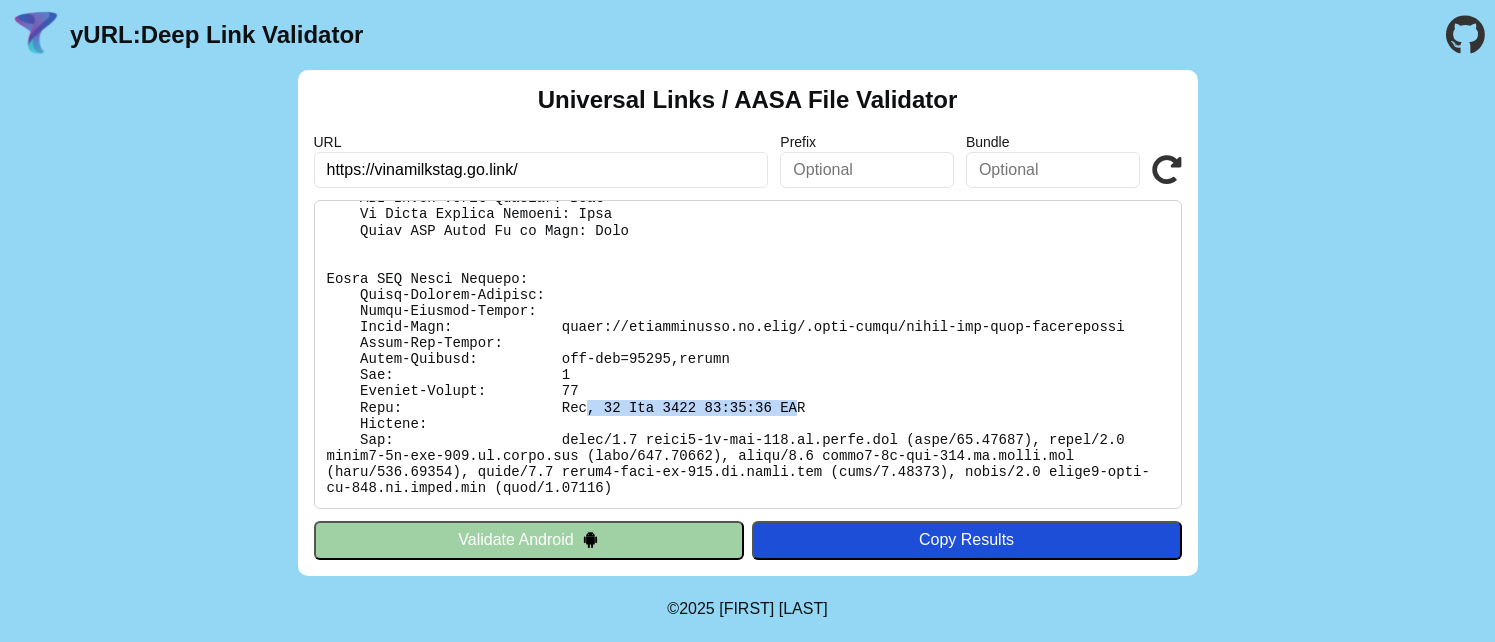 click at bounding box center (748, 354) 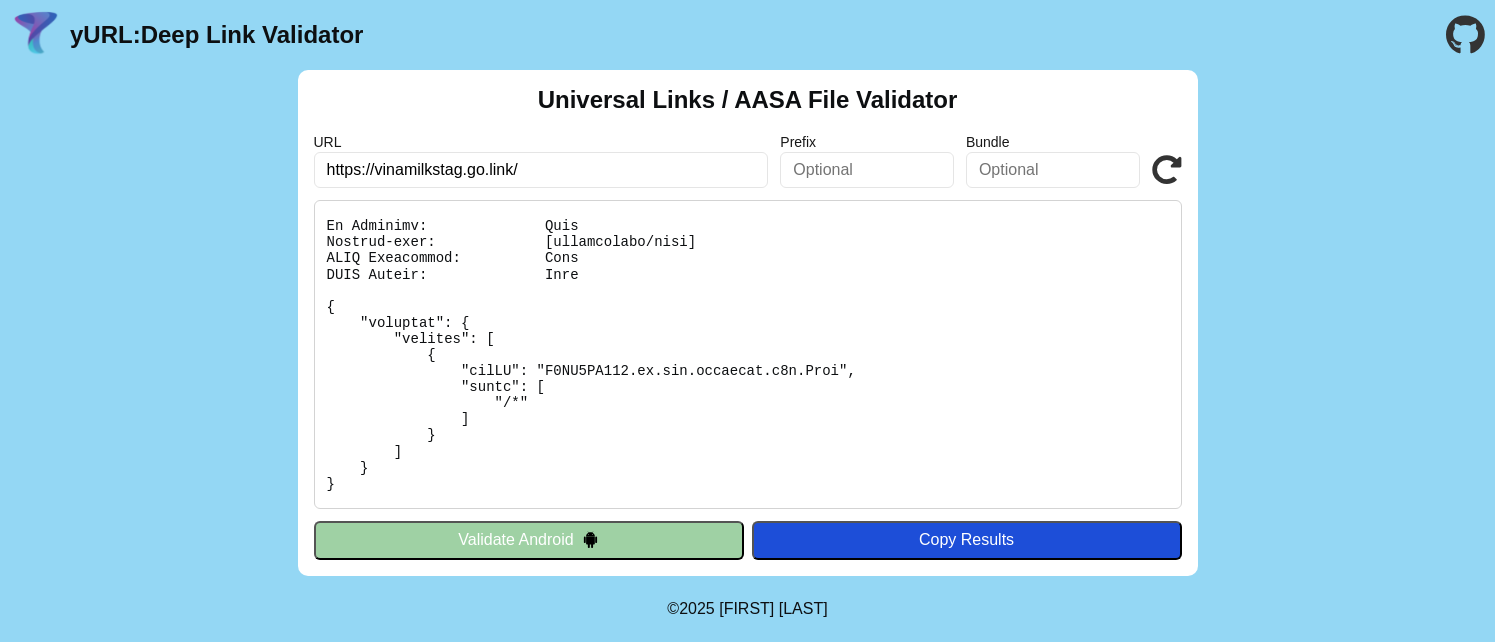 scroll, scrollTop: 32, scrollLeft: 0, axis: vertical 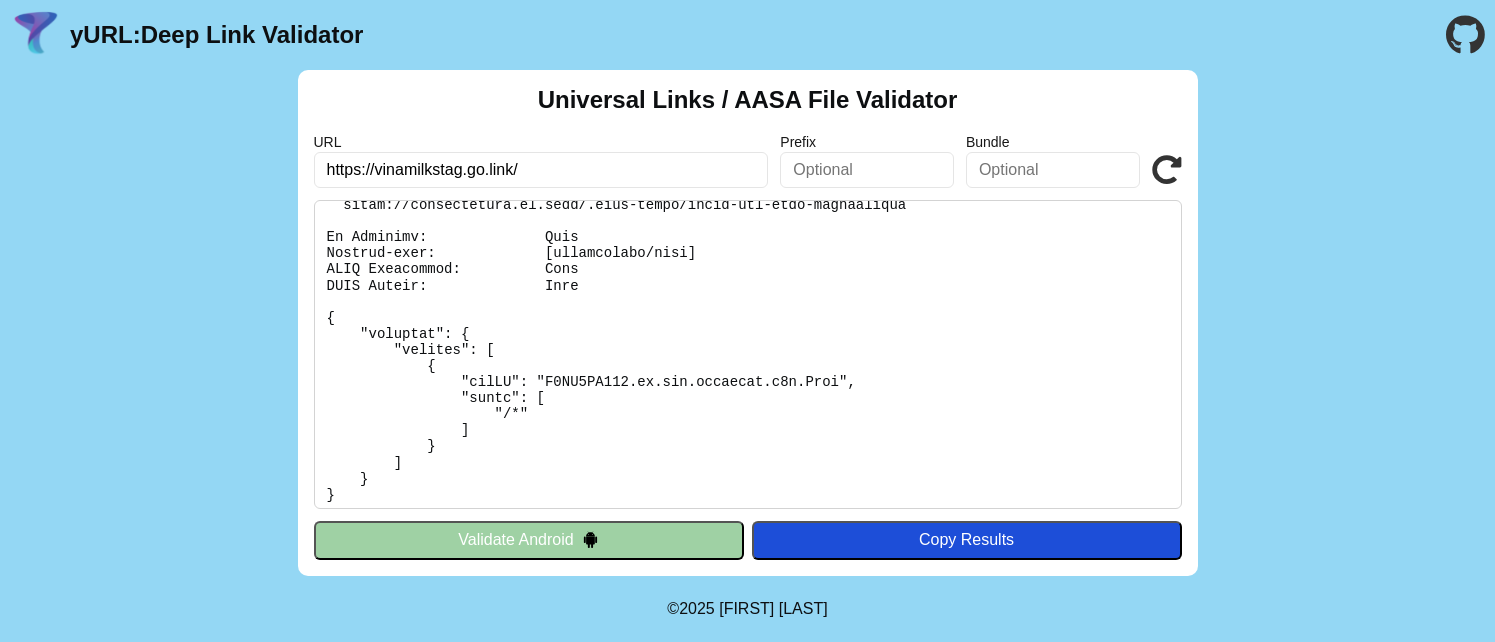 click on "https://vinamilkstag.go.link/" at bounding box center (541, 170) 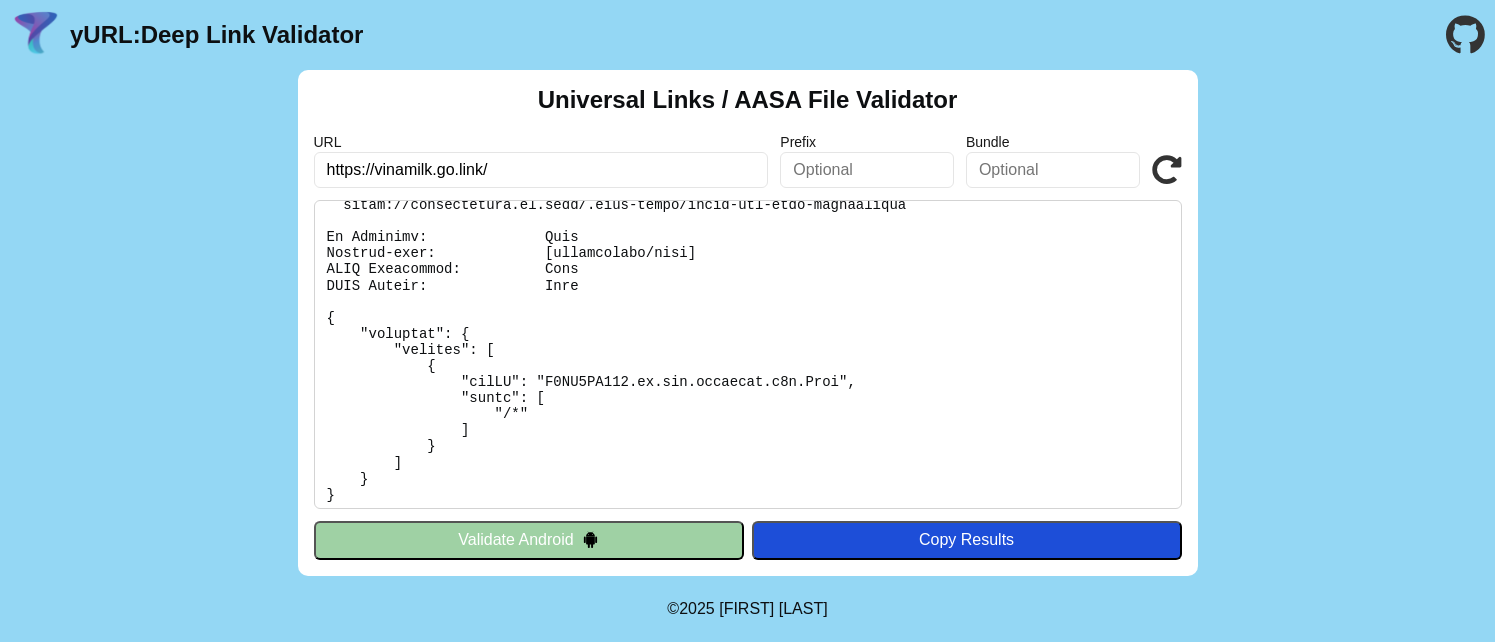 type on "https://vinamilk.go.link/" 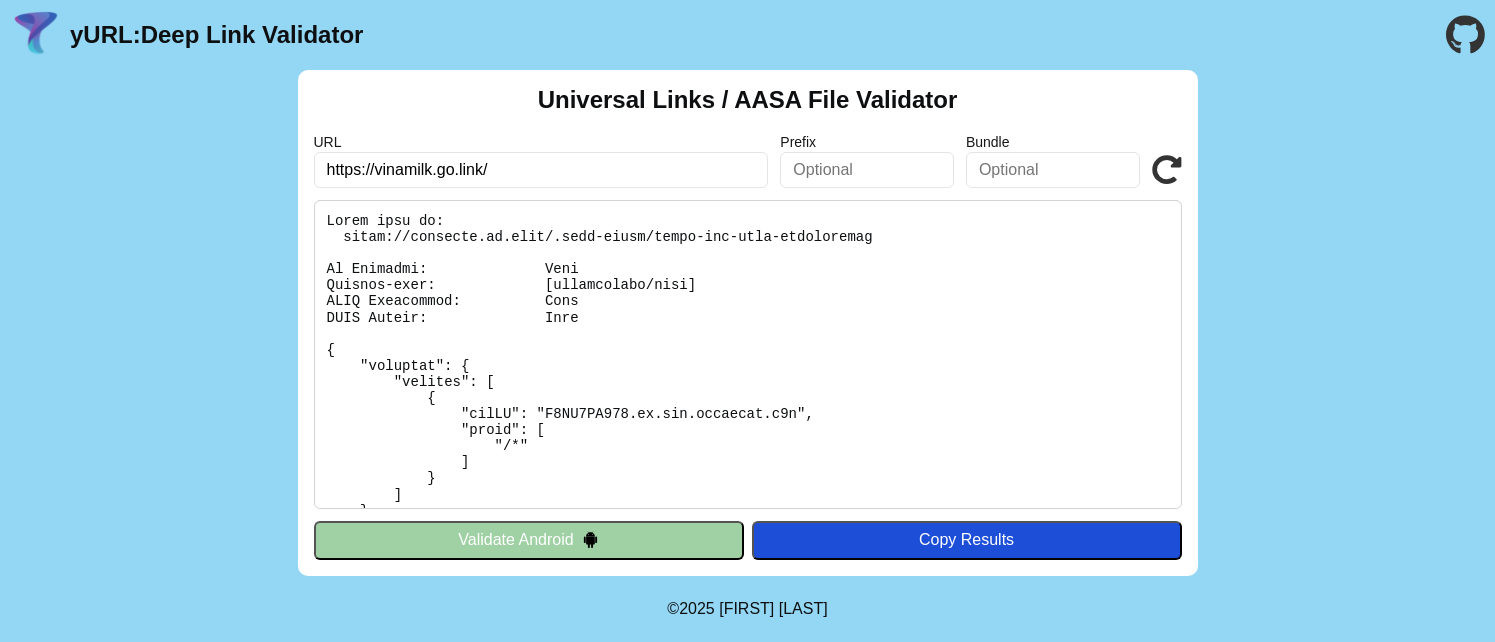 scroll, scrollTop: 0, scrollLeft: 0, axis: both 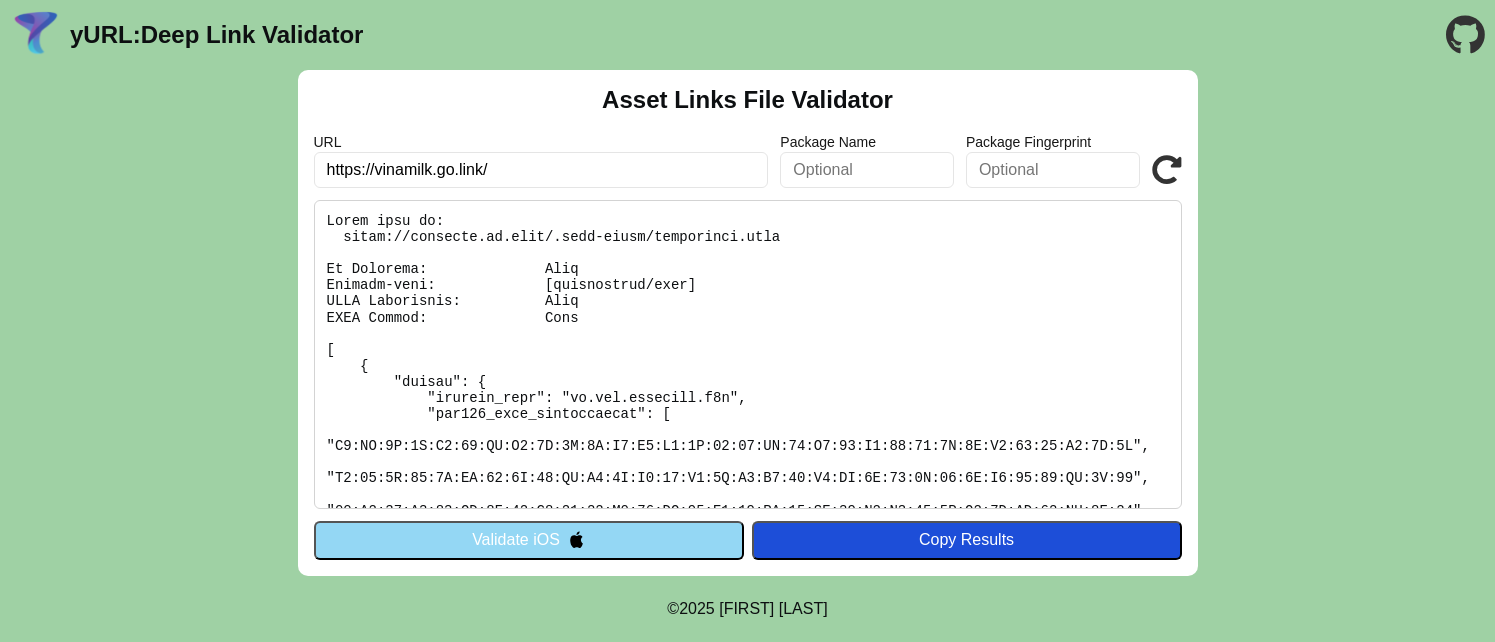 click at bounding box center [1167, 170] 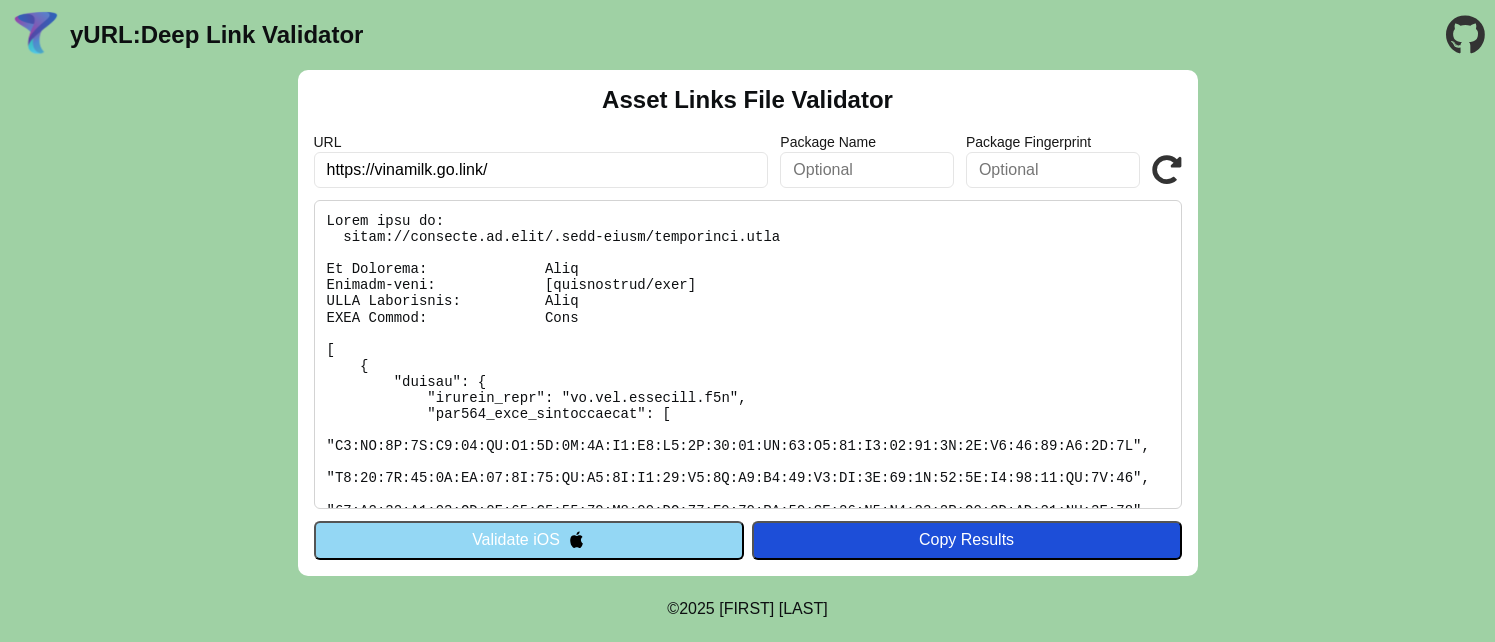 scroll, scrollTop: 0, scrollLeft: 0, axis: both 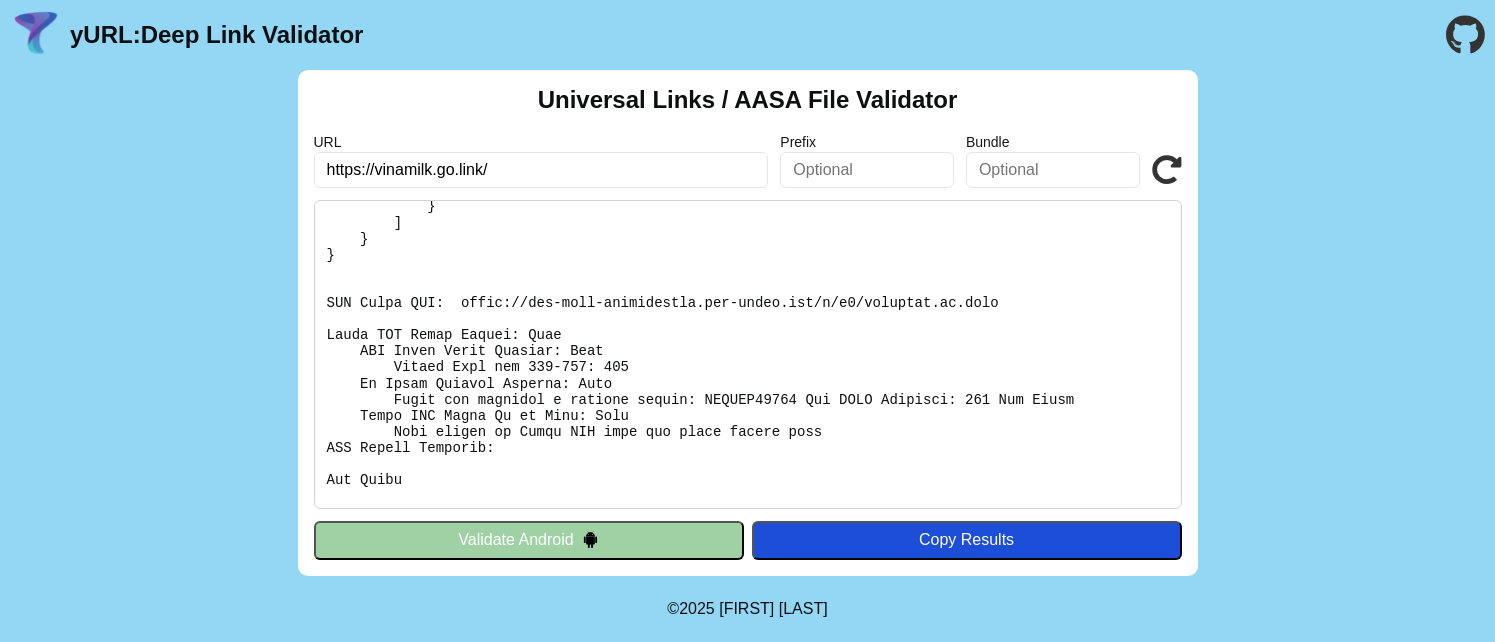 click at bounding box center [748, 354] 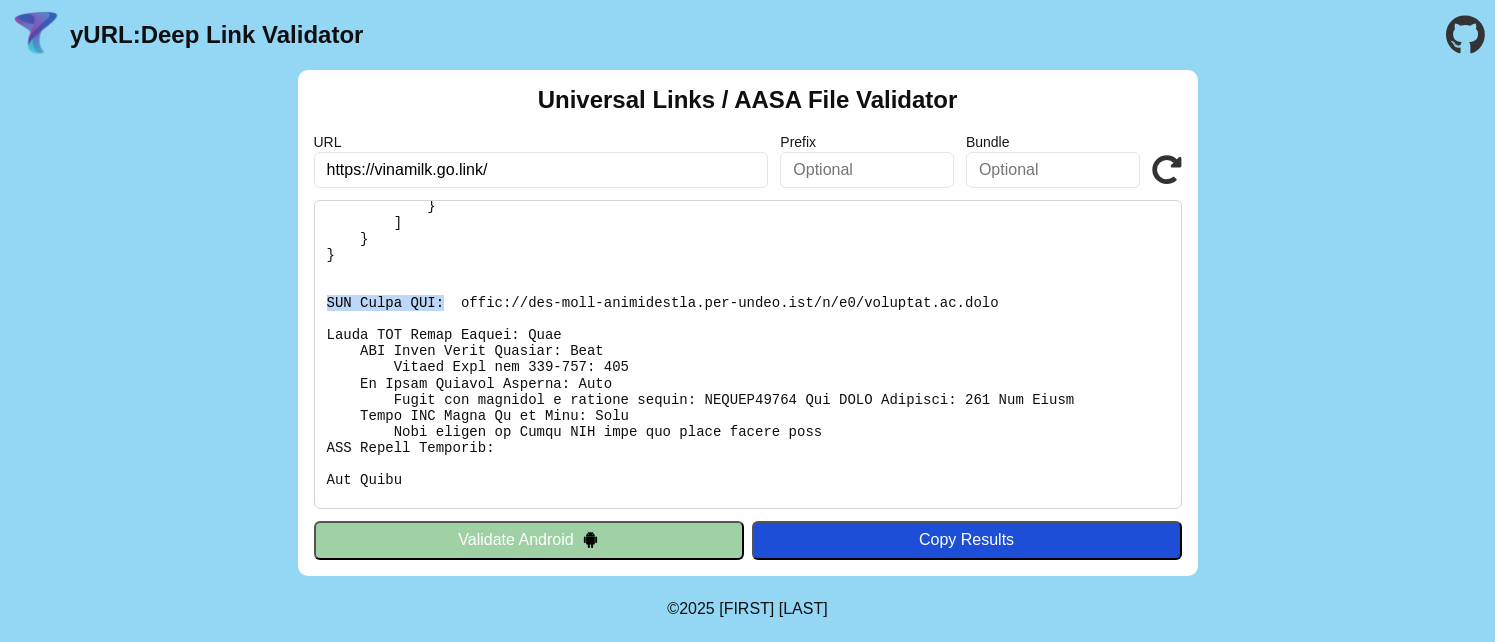 copy on "CDN Cache URL:" 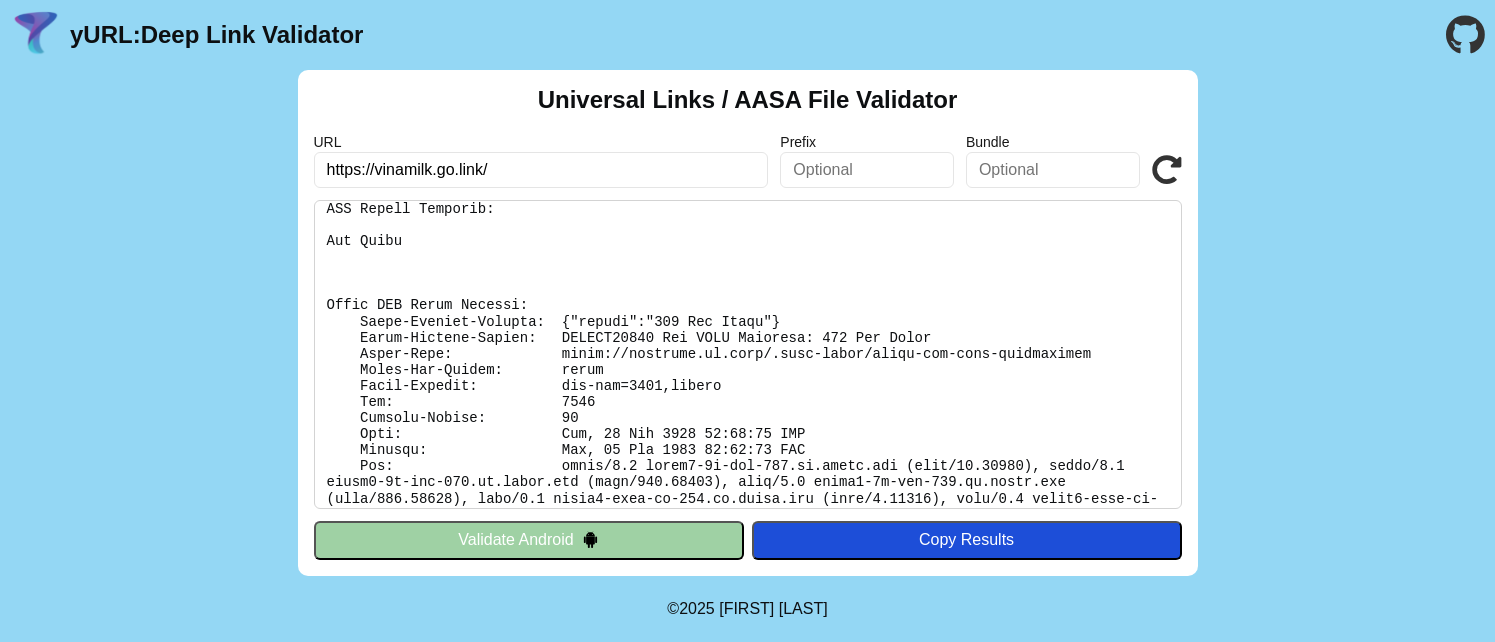 scroll, scrollTop: 538, scrollLeft: 0, axis: vertical 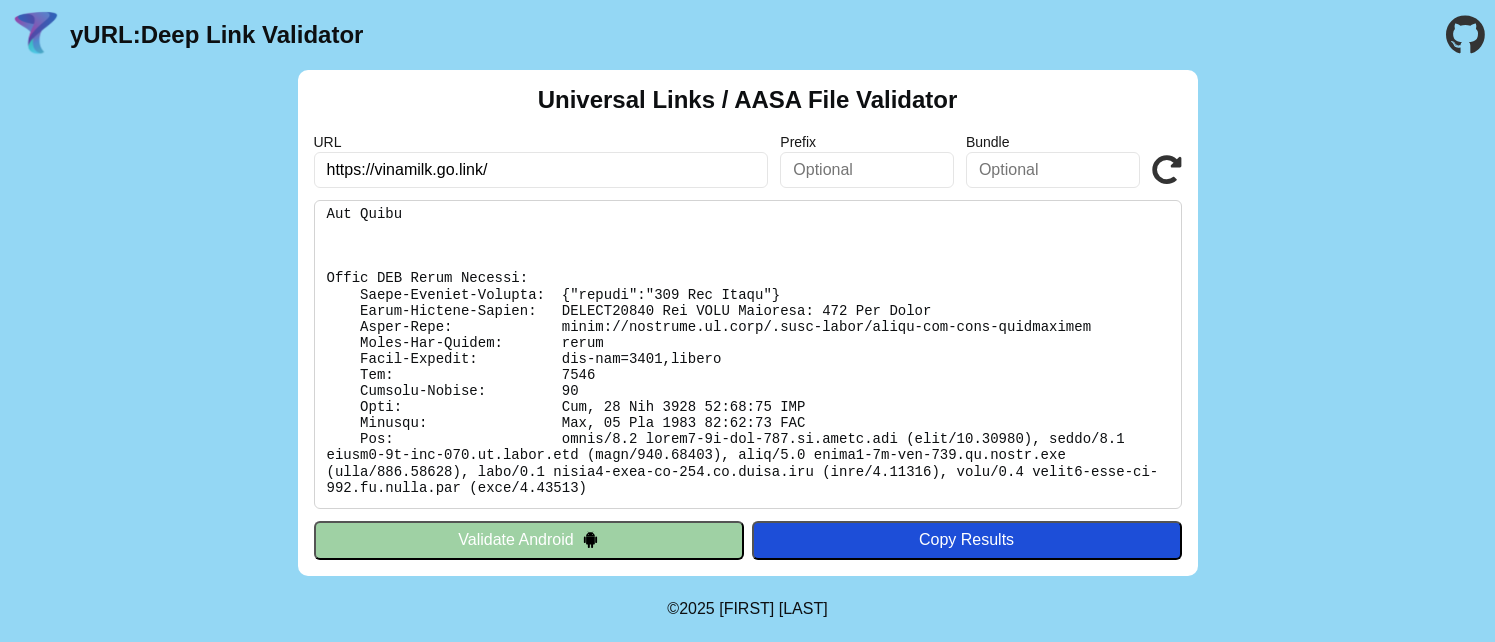 click at bounding box center [748, 354] 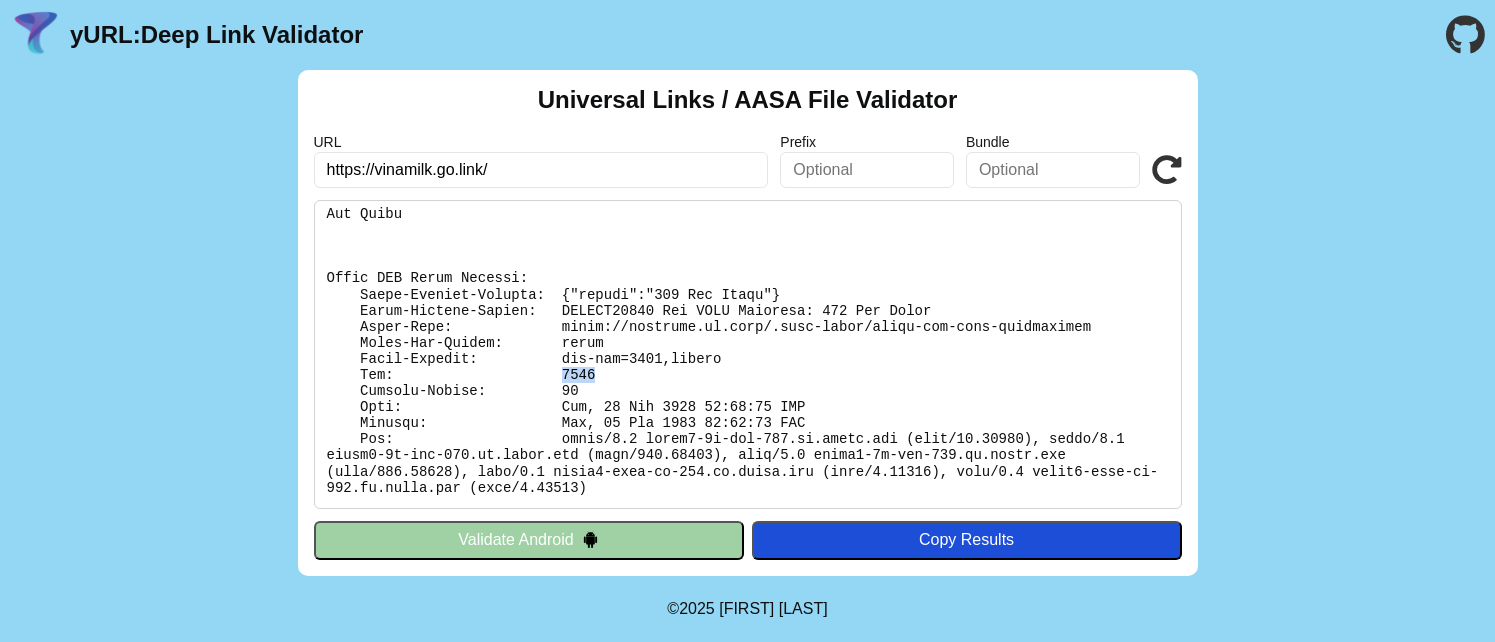 copy on "1662" 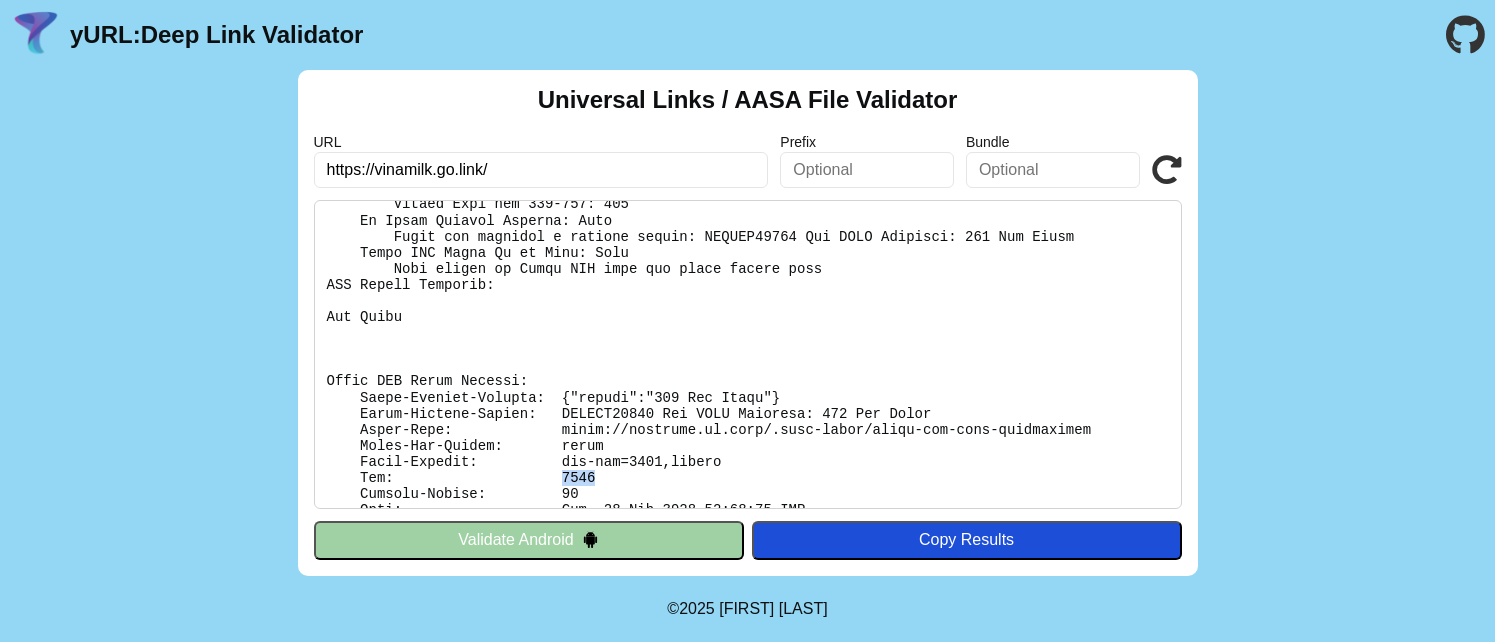 scroll, scrollTop: 425, scrollLeft: 0, axis: vertical 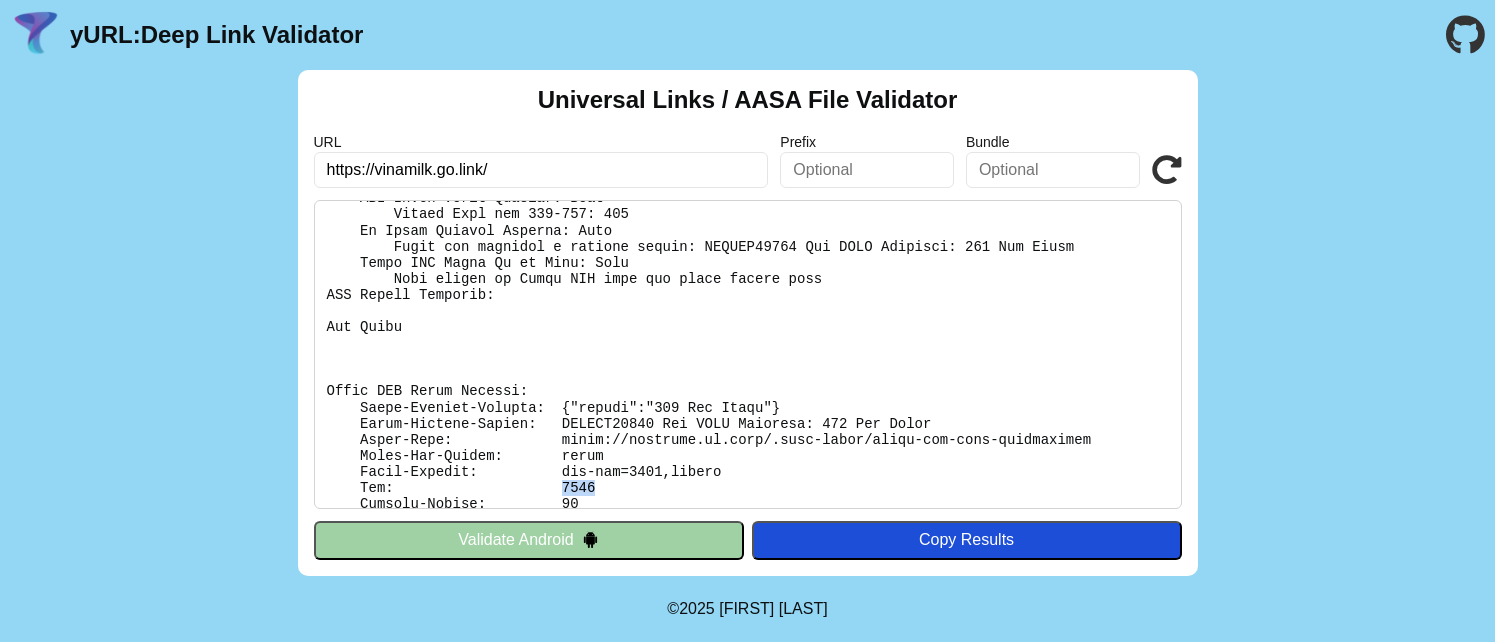 click on "Validate Android" at bounding box center [529, 540] 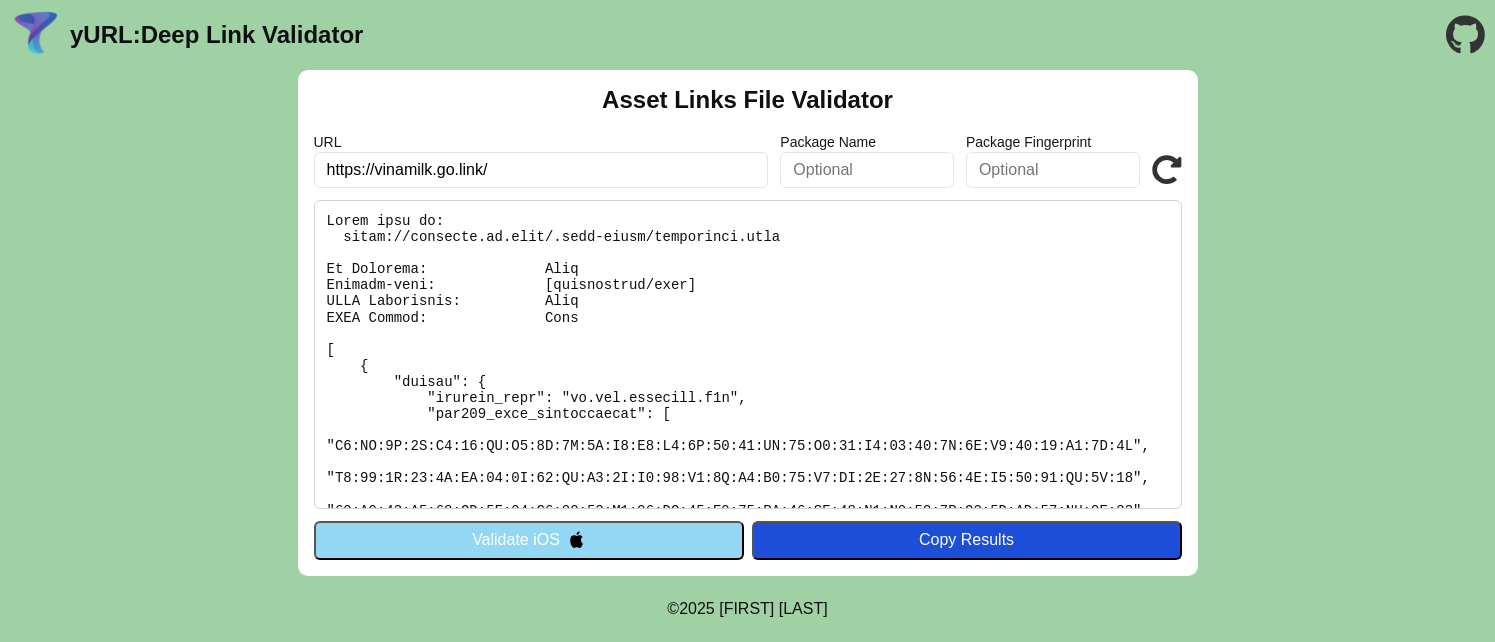 scroll, scrollTop: 0, scrollLeft: 0, axis: both 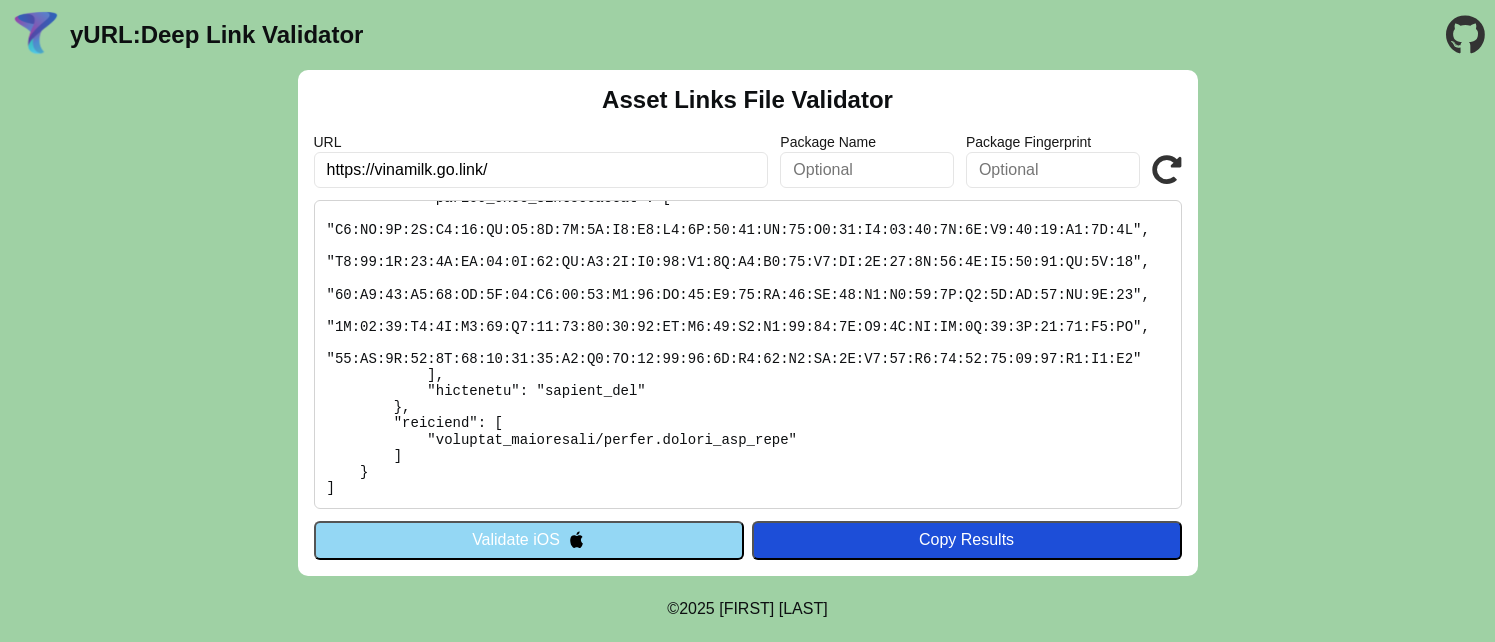 click on "Validate iOS" at bounding box center (529, 540) 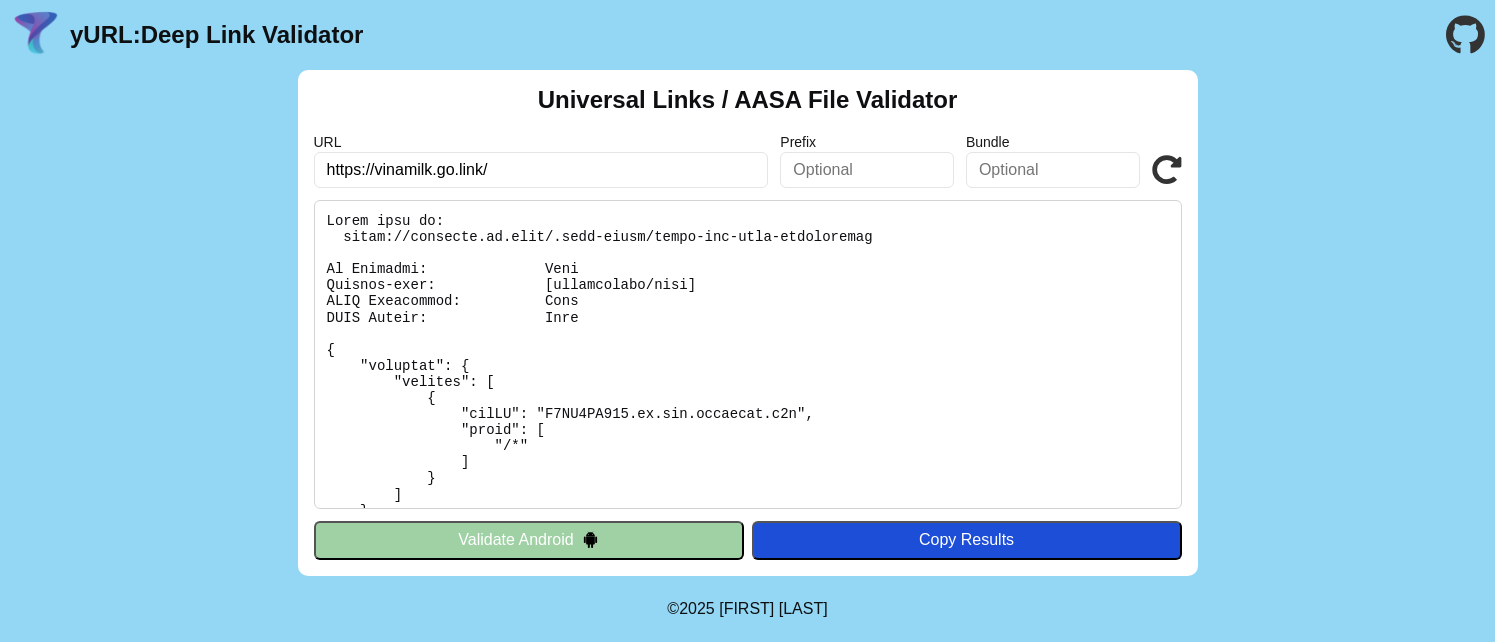 scroll, scrollTop: 0, scrollLeft: 0, axis: both 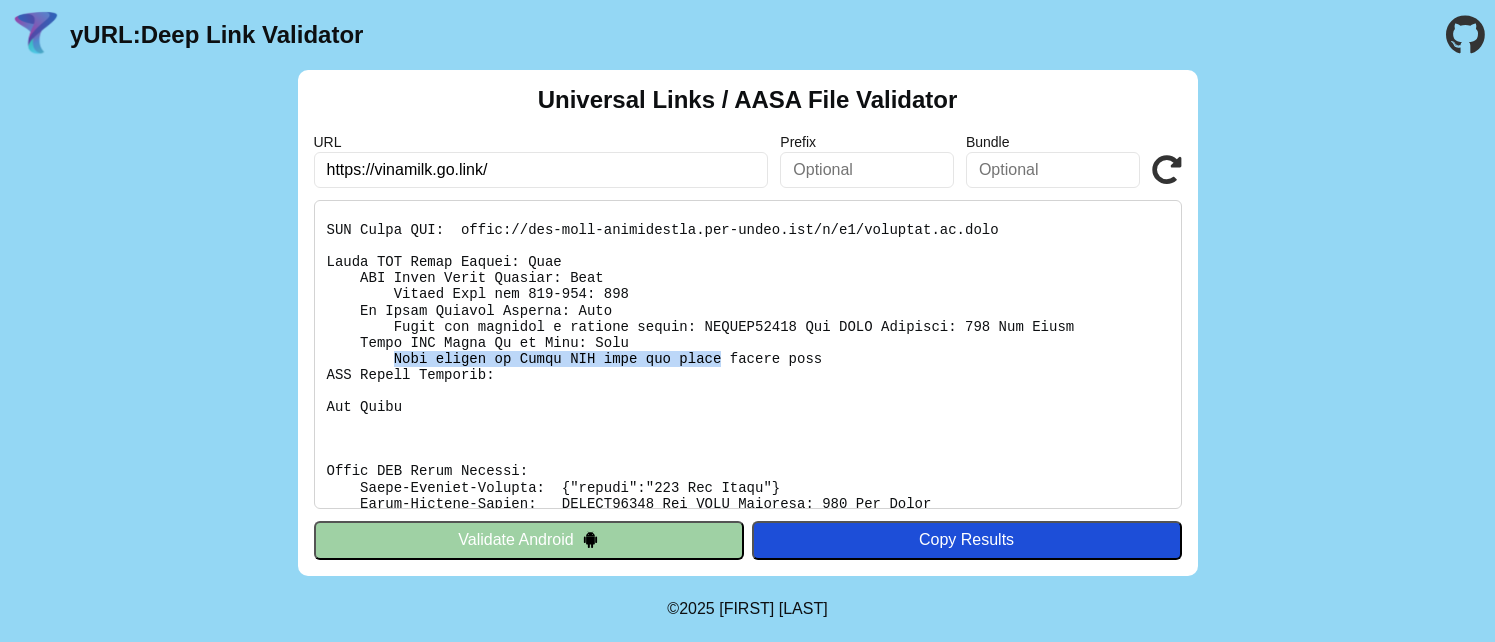 drag, startPoint x: 391, startPoint y: 357, endPoint x: 726, endPoint y: 365, distance: 335.09552 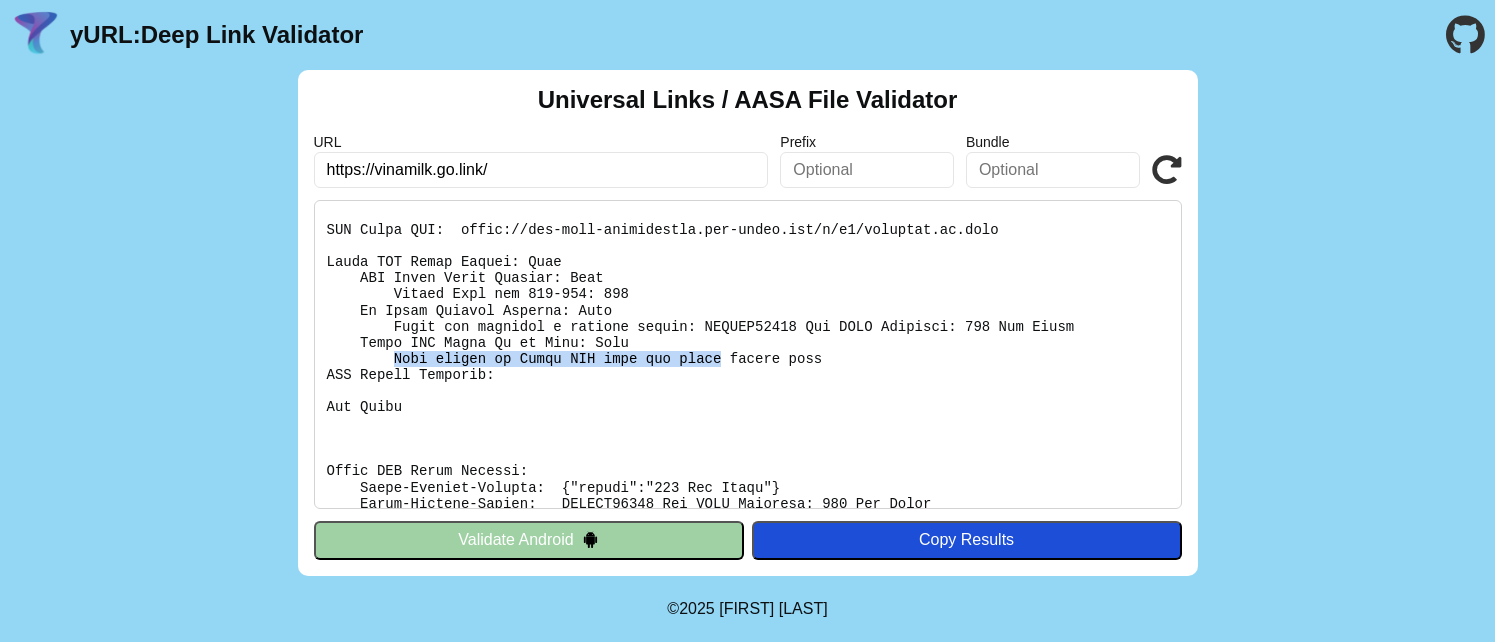 click at bounding box center [748, 354] 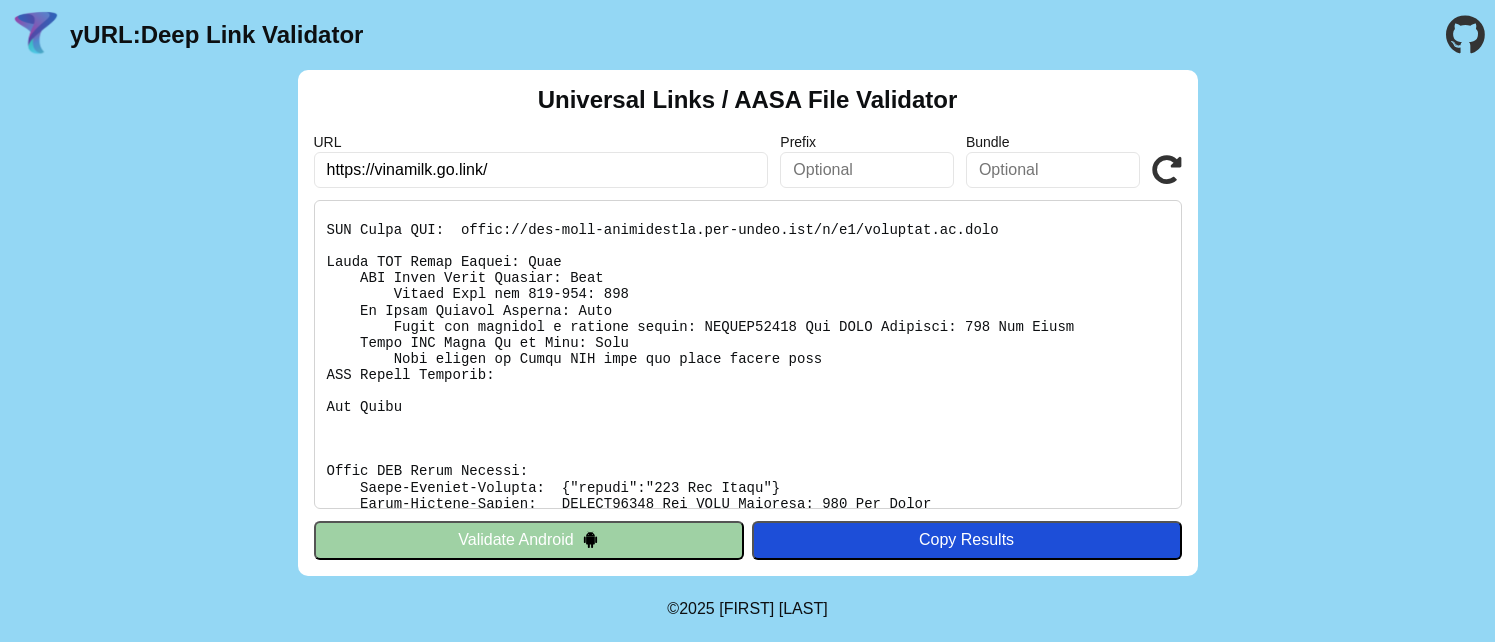 click on "https://vinamilk.go.link/" at bounding box center (541, 170) 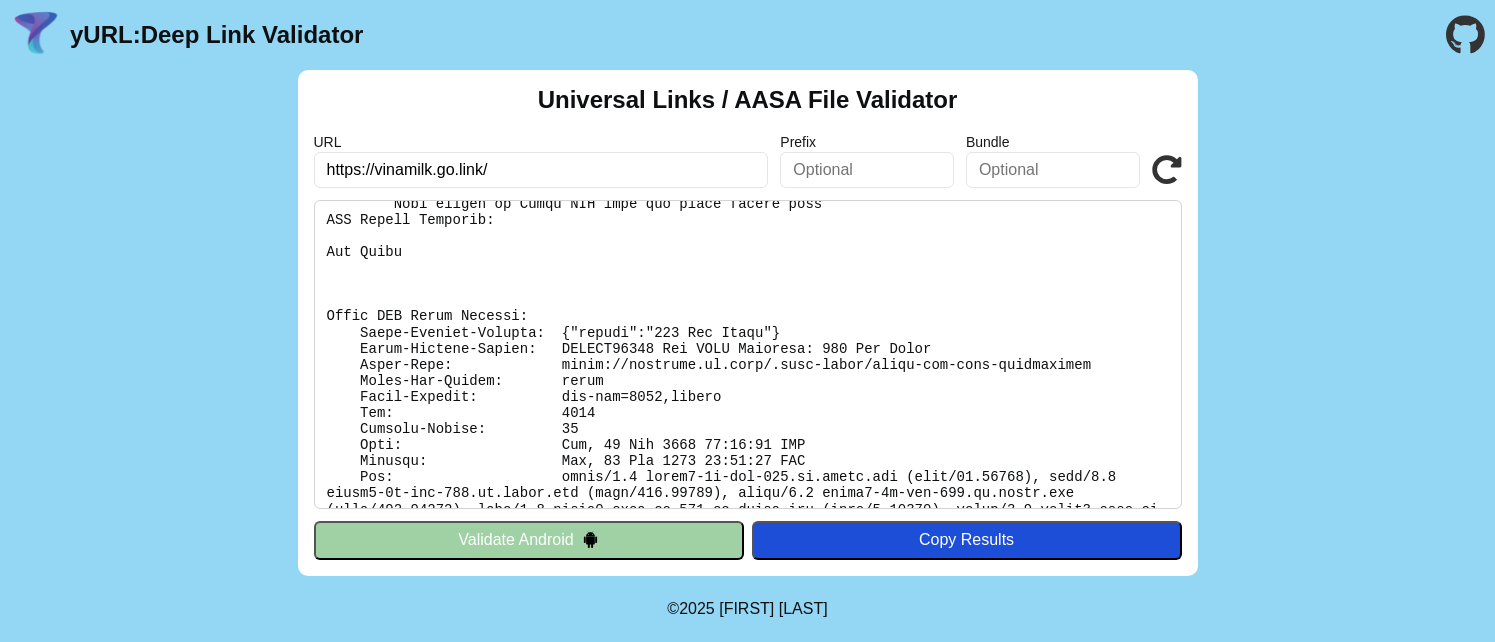 scroll, scrollTop: 538, scrollLeft: 0, axis: vertical 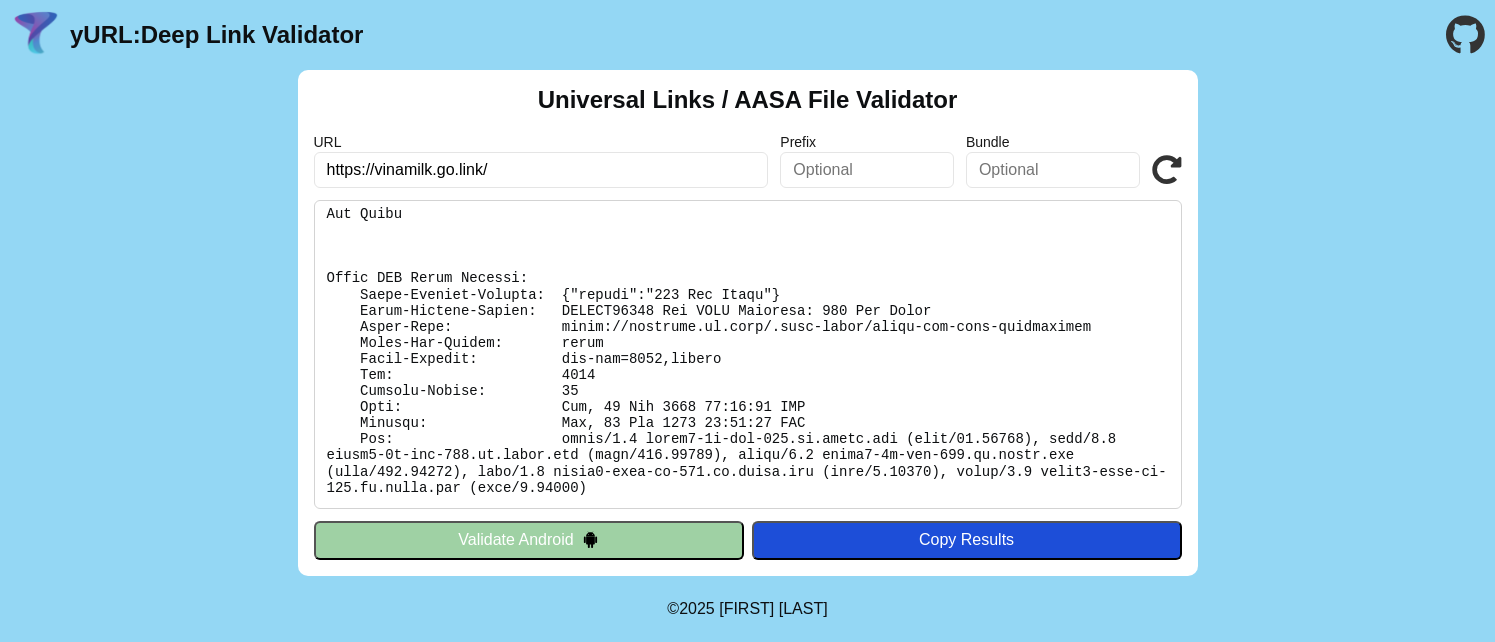 click at bounding box center [748, 354] 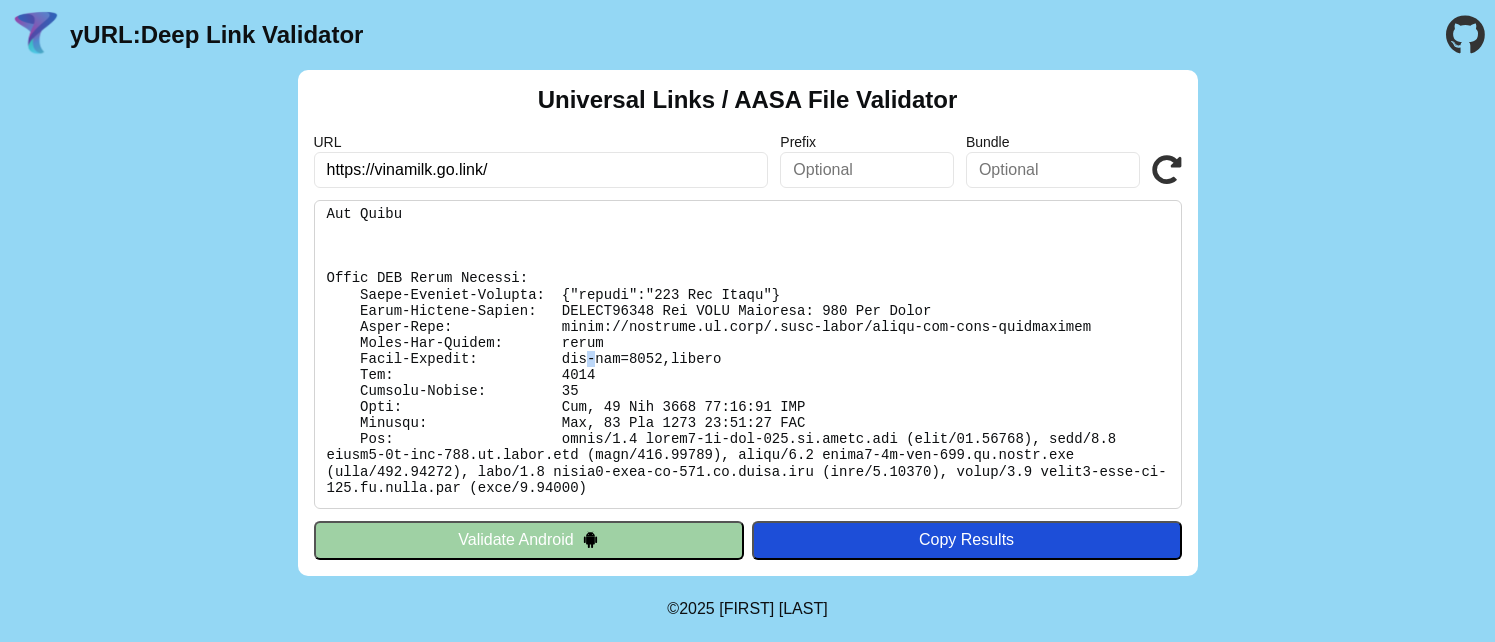 click at bounding box center [748, 354] 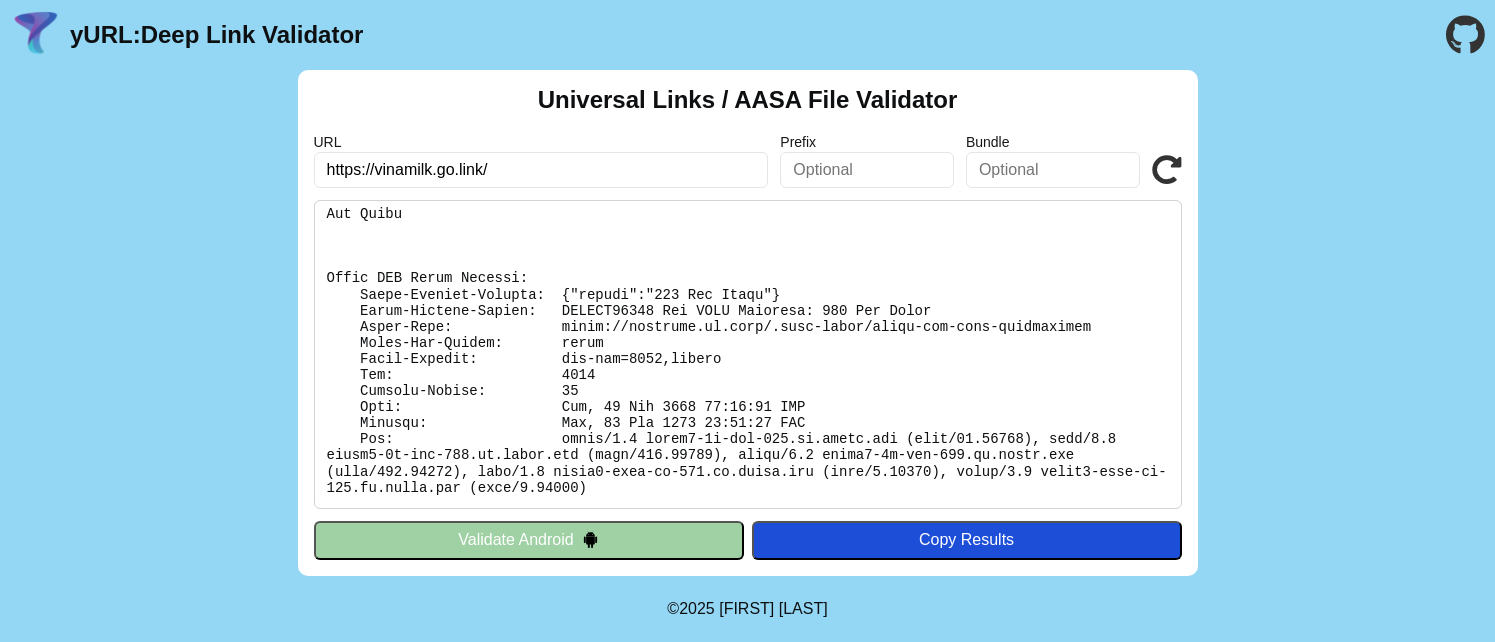 click at bounding box center (748, 354) 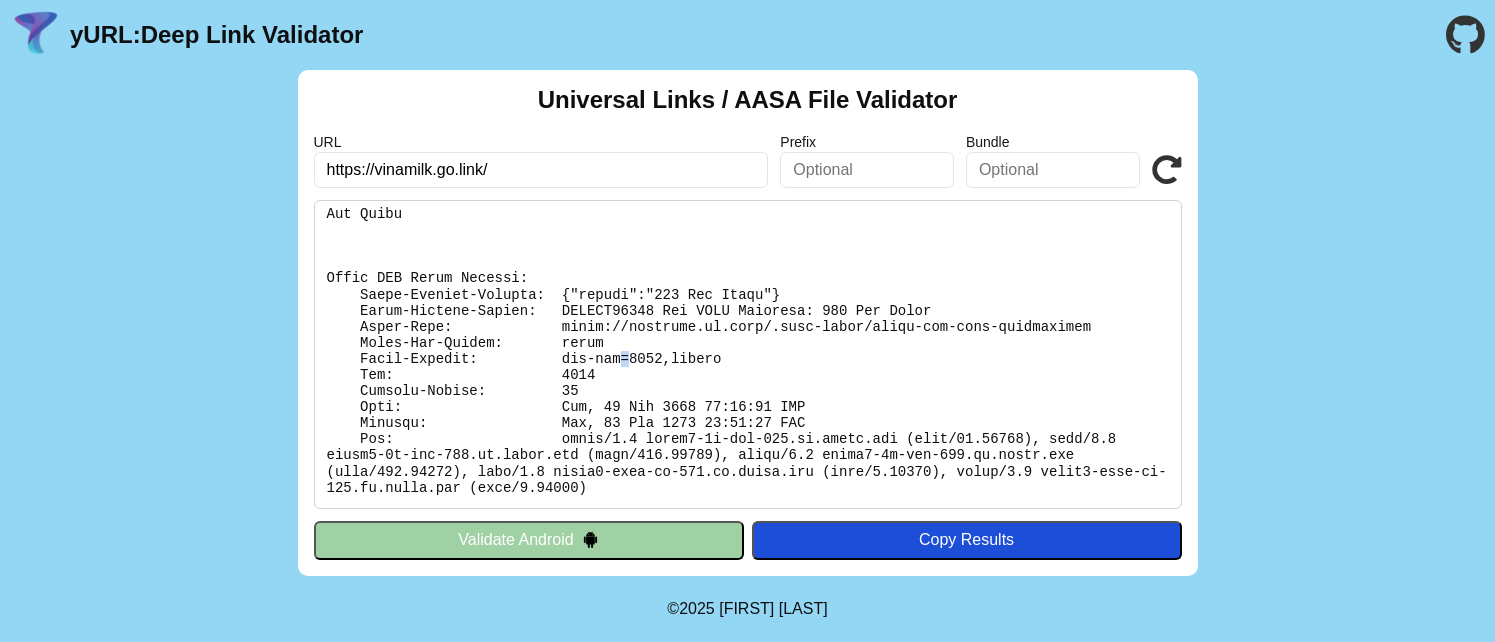 click at bounding box center [748, 354] 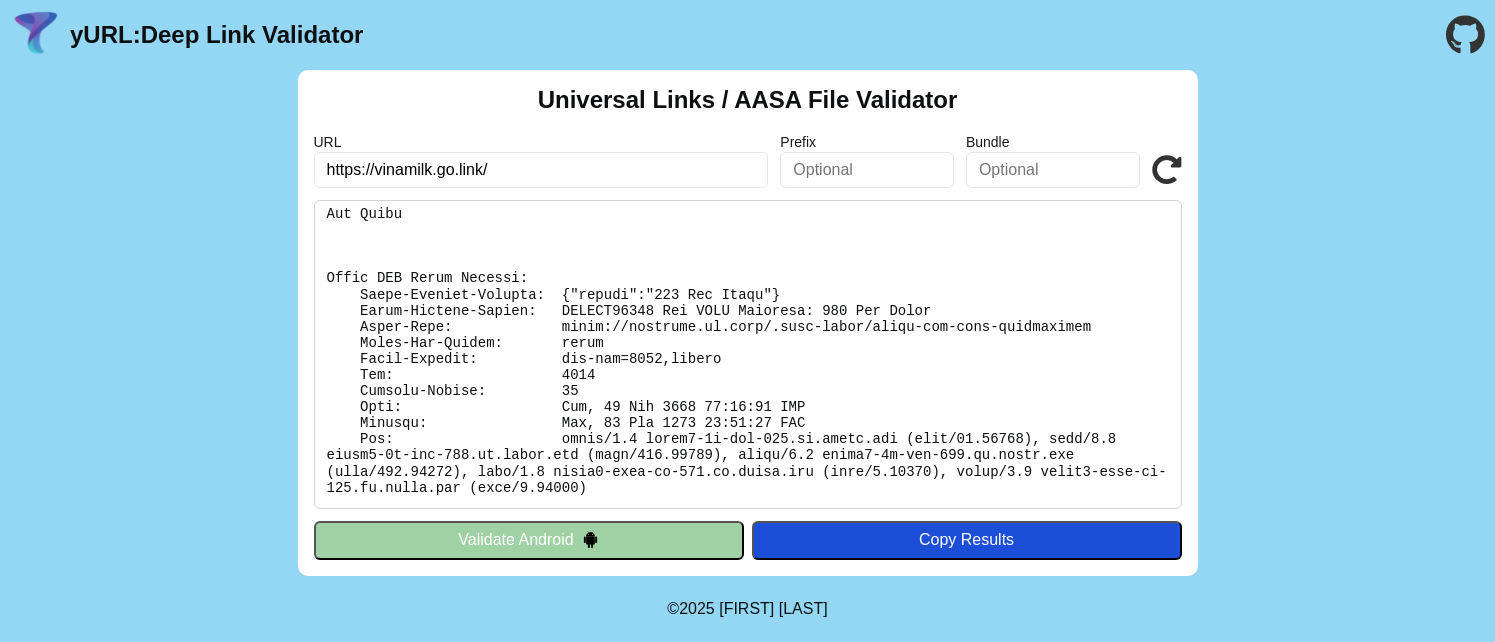 click at bounding box center (748, 354) 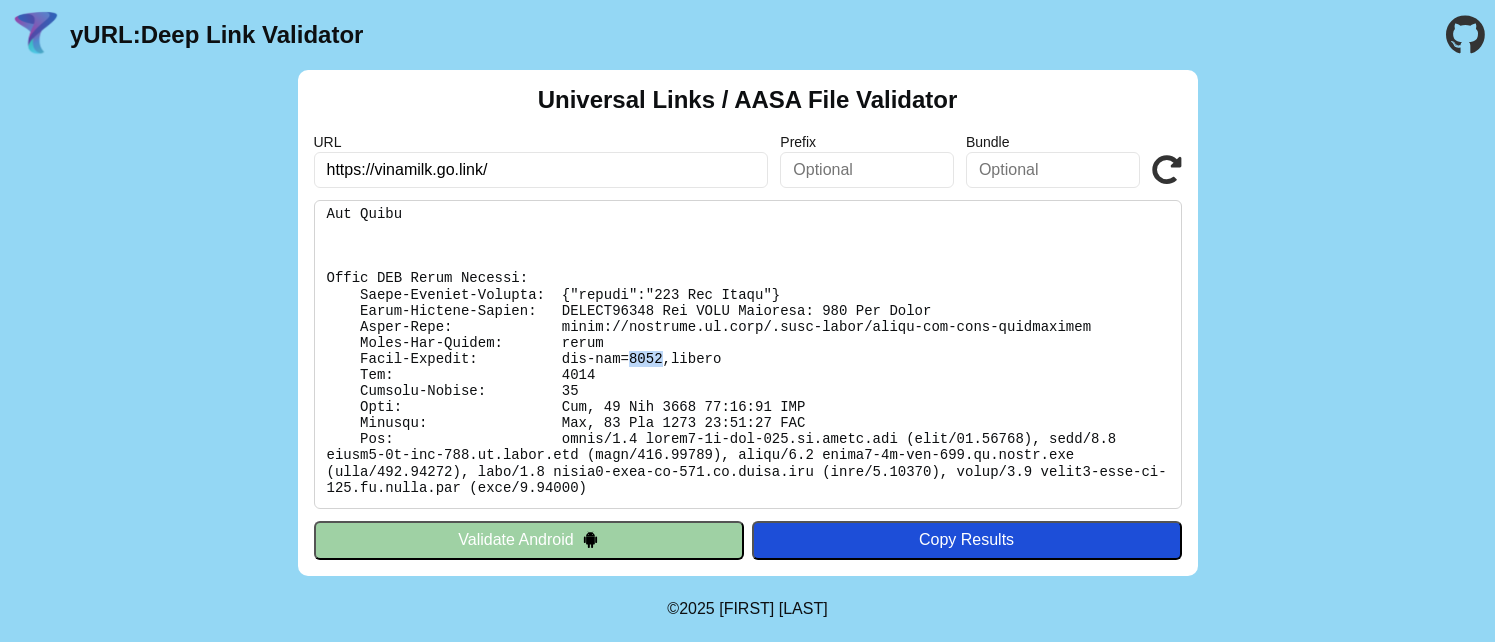 click at bounding box center (748, 354) 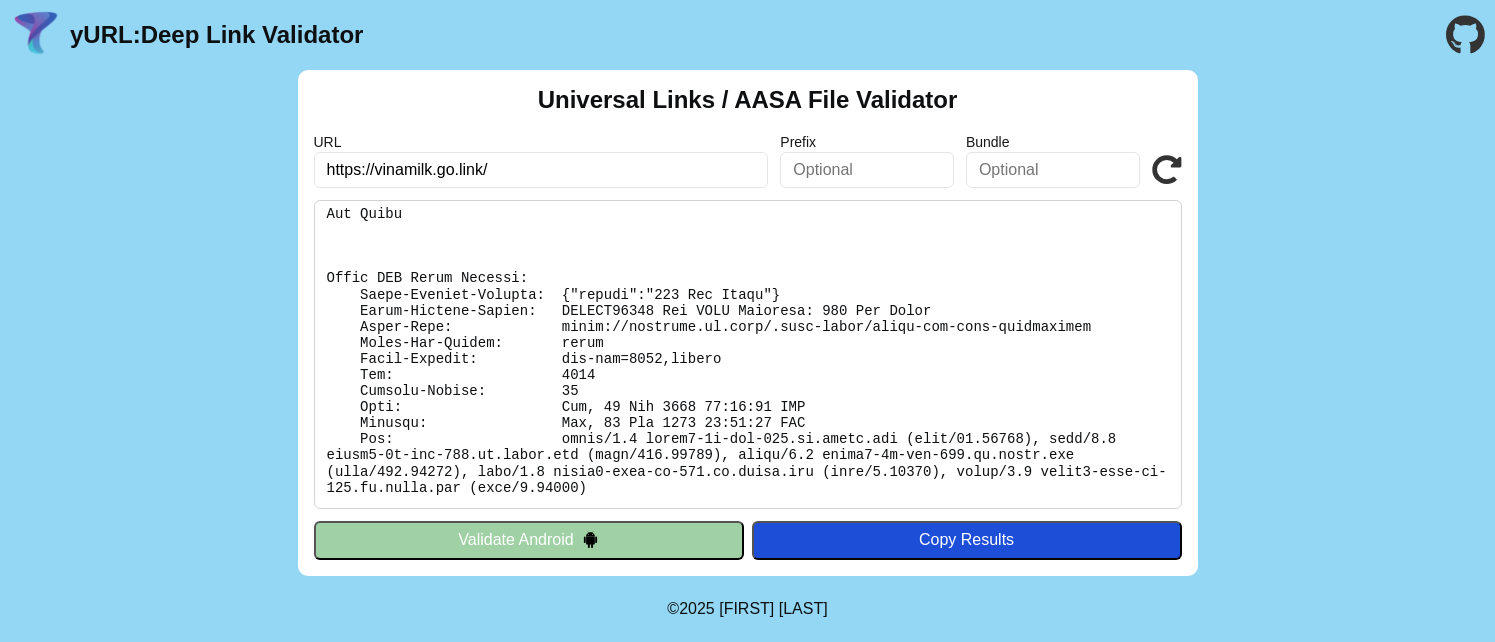 click at bounding box center [748, 354] 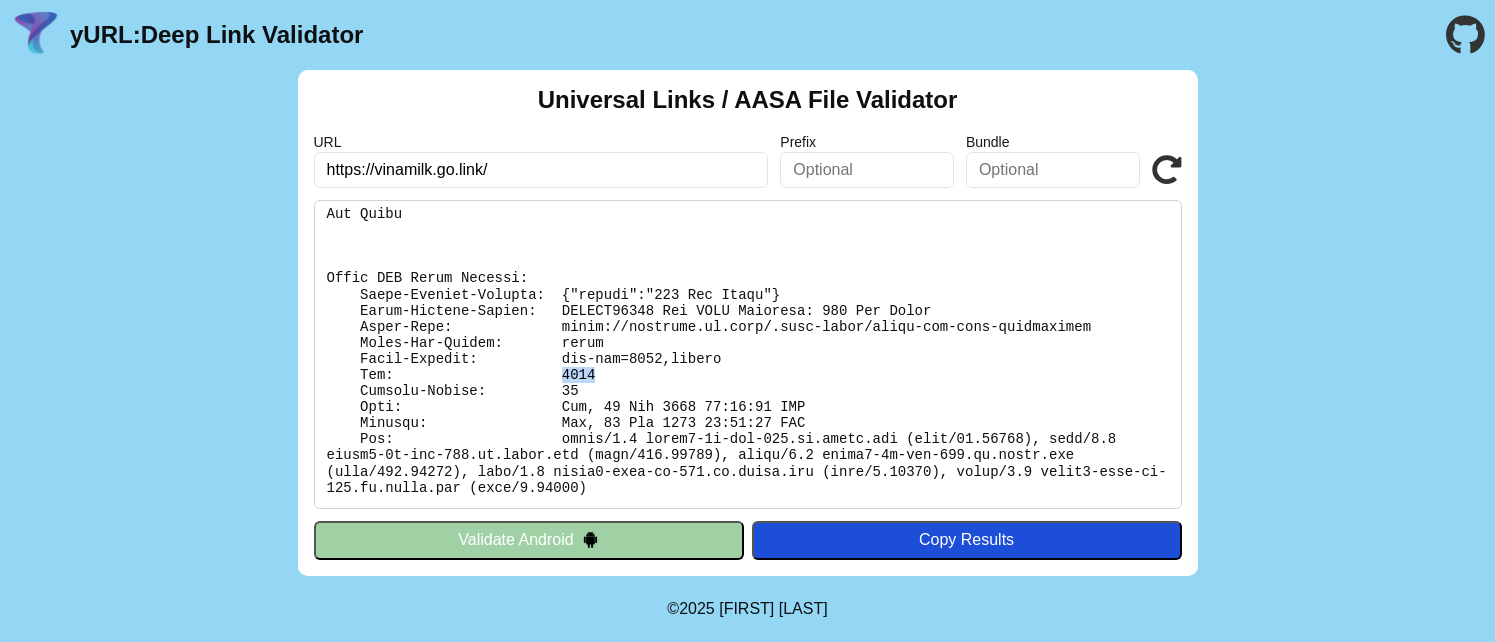 click at bounding box center [1167, 170] 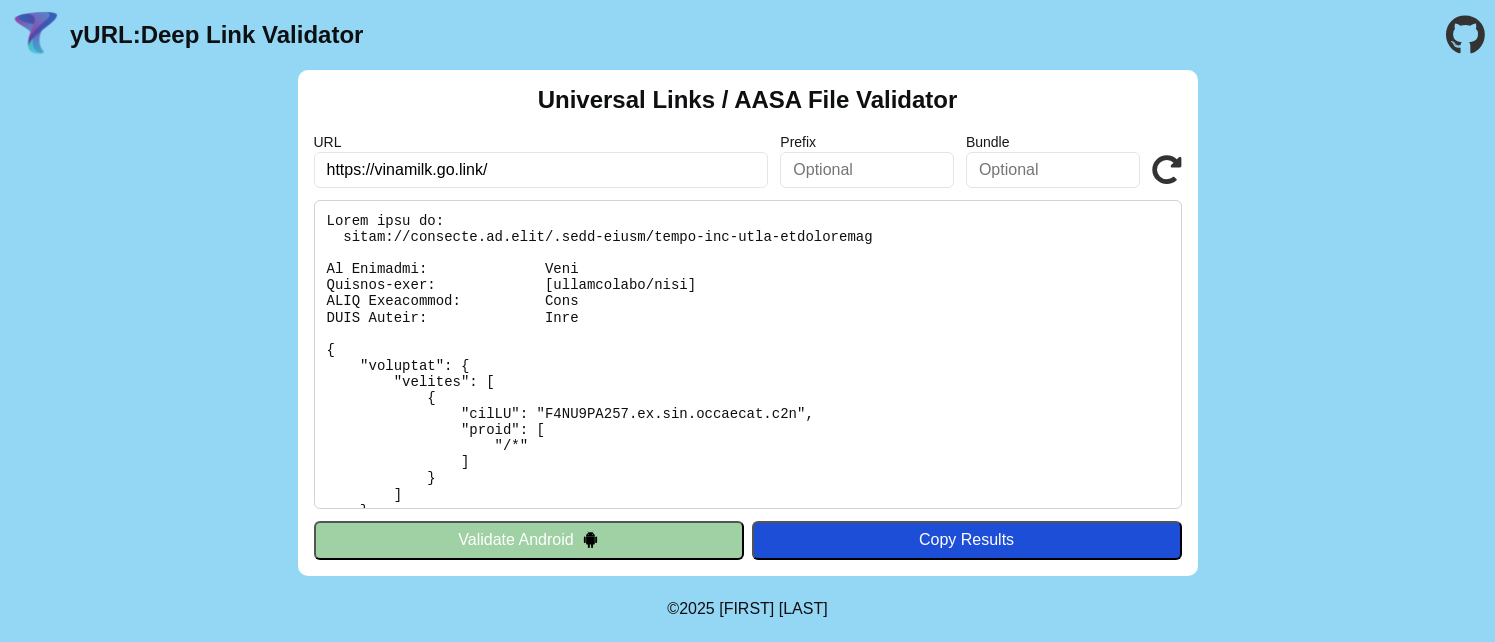 scroll, scrollTop: 0, scrollLeft: 0, axis: both 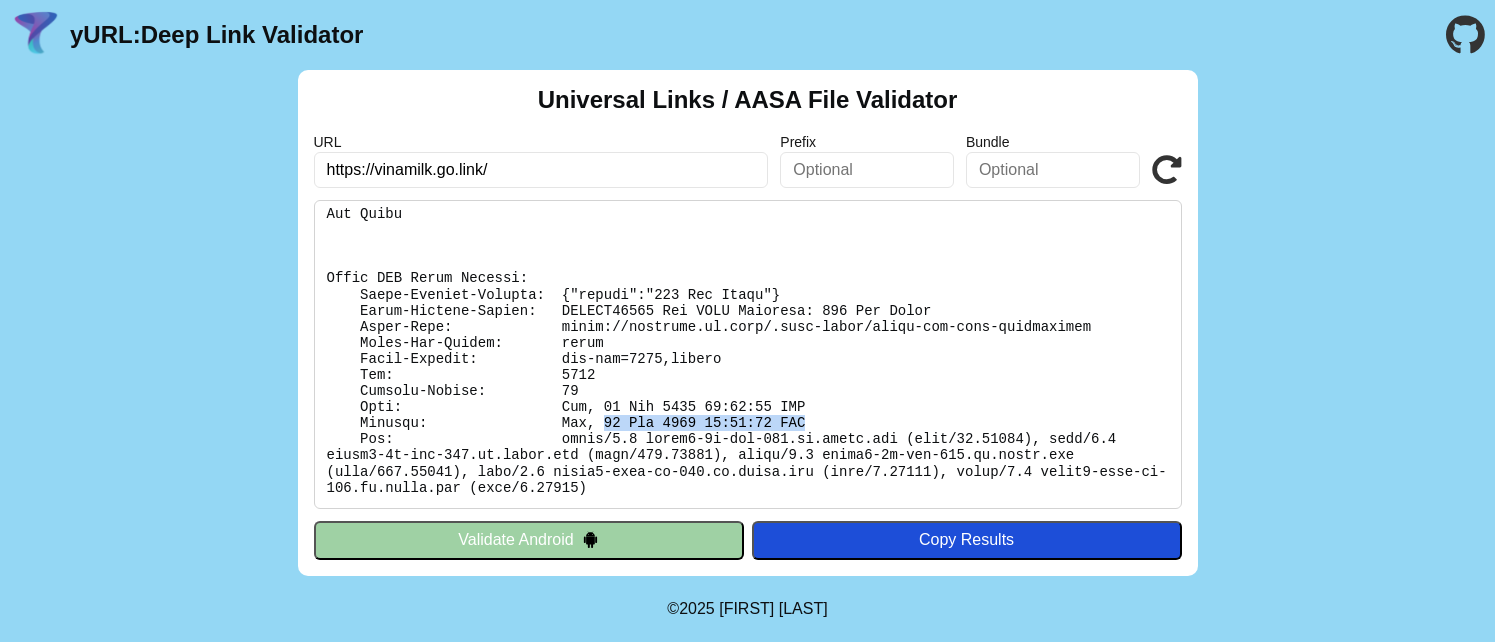 drag, startPoint x: 602, startPoint y: 423, endPoint x: 808, endPoint y: 430, distance: 206.1189 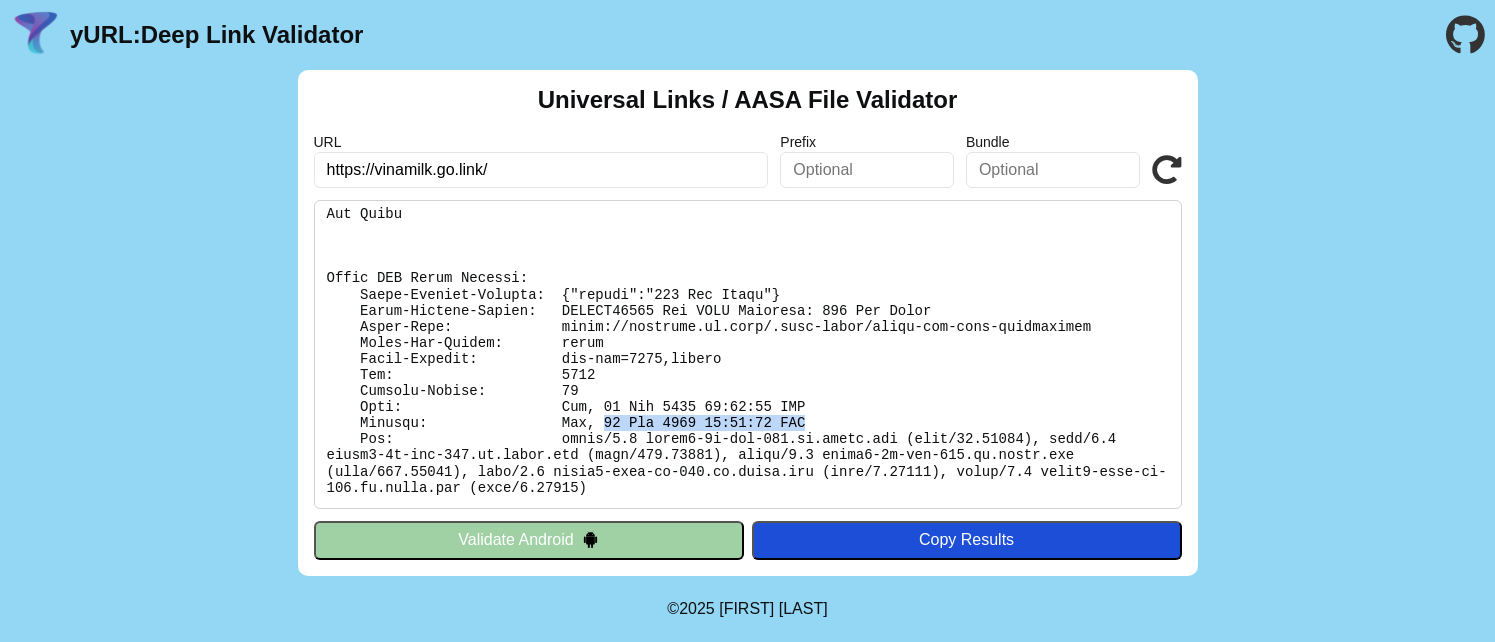 click at bounding box center [748, 354] 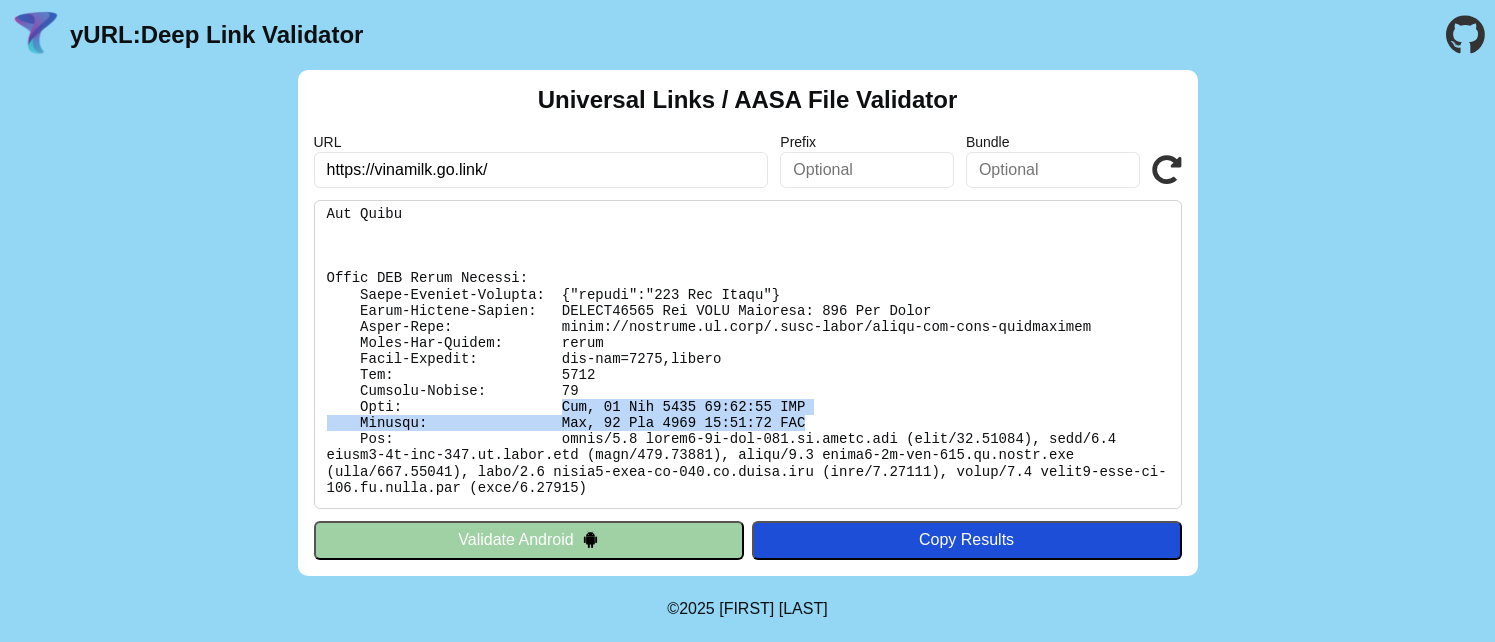 drag, startPoint x: 808, startPoint y: 430, endPoint x: 566, endPoint y: 409, distance: 242.90945 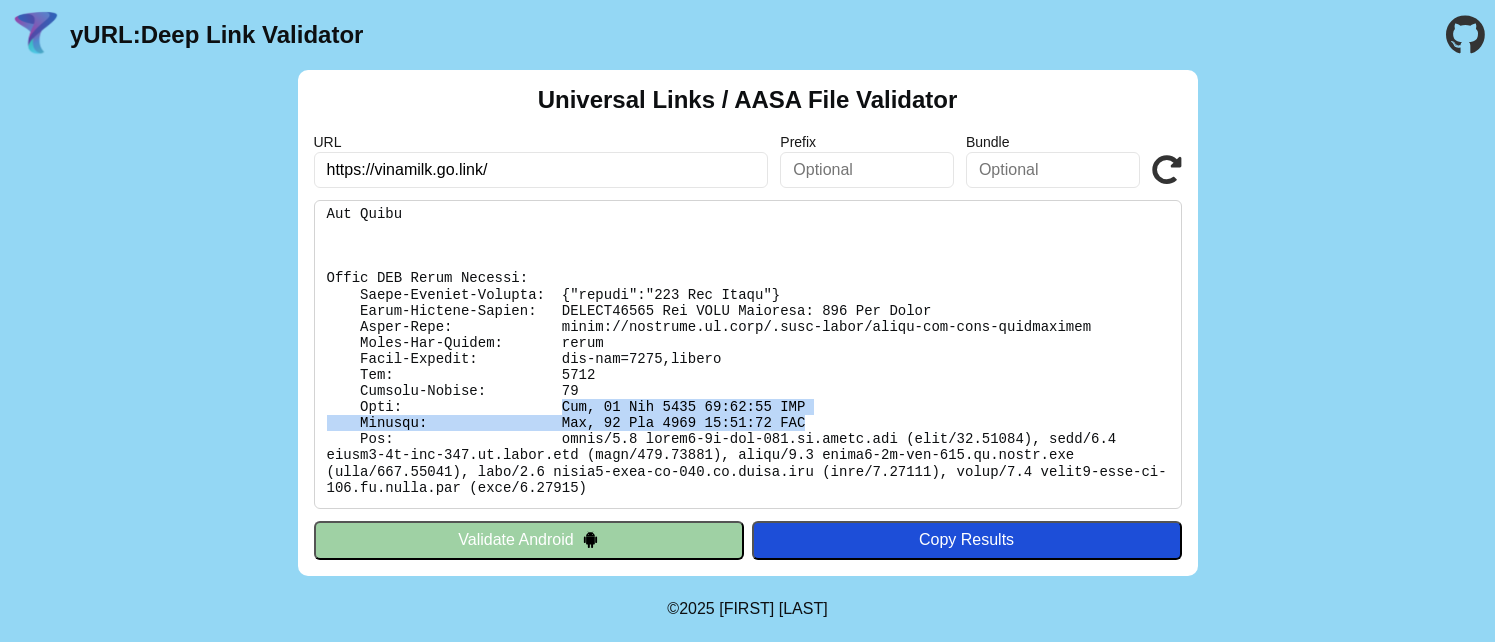 click at bounding box center [748, 354] 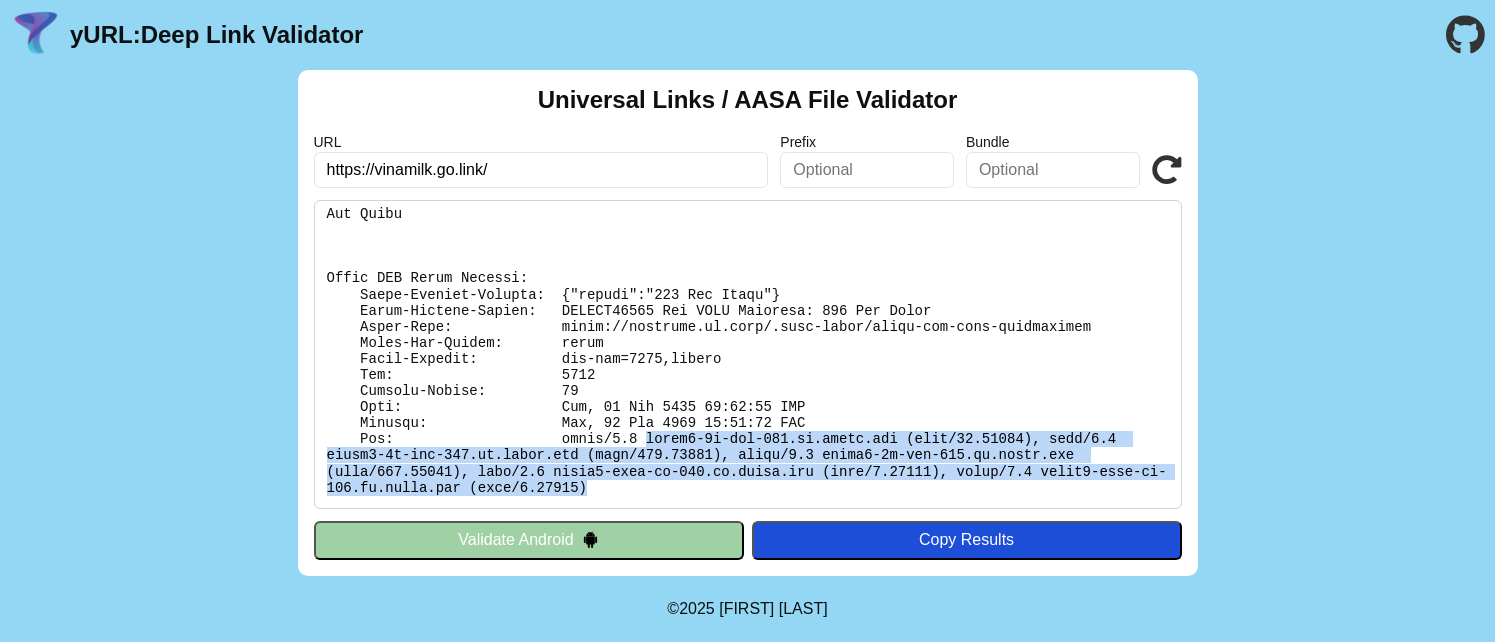 drag, startPoint x: 650, startPoint y: 442, endPoint x: 668, endPoint y: 483, distance: 44.777225 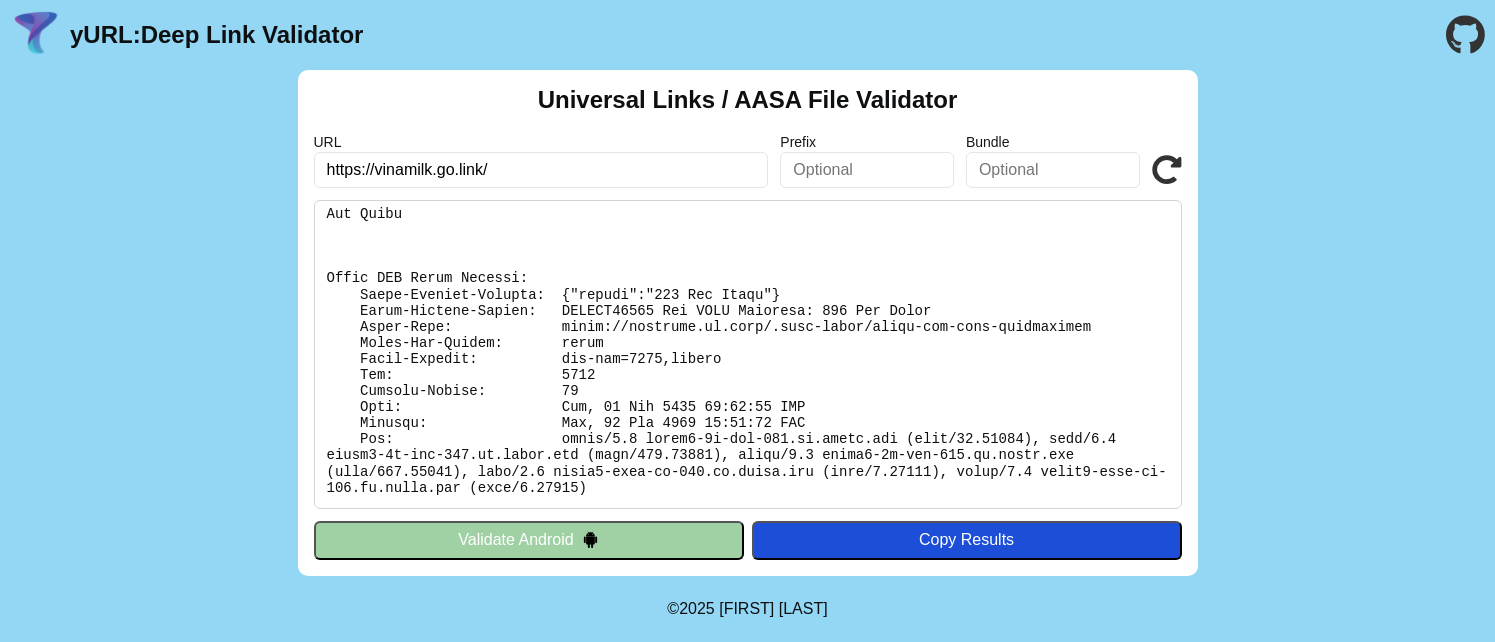 click at bounding box center (748, 354) 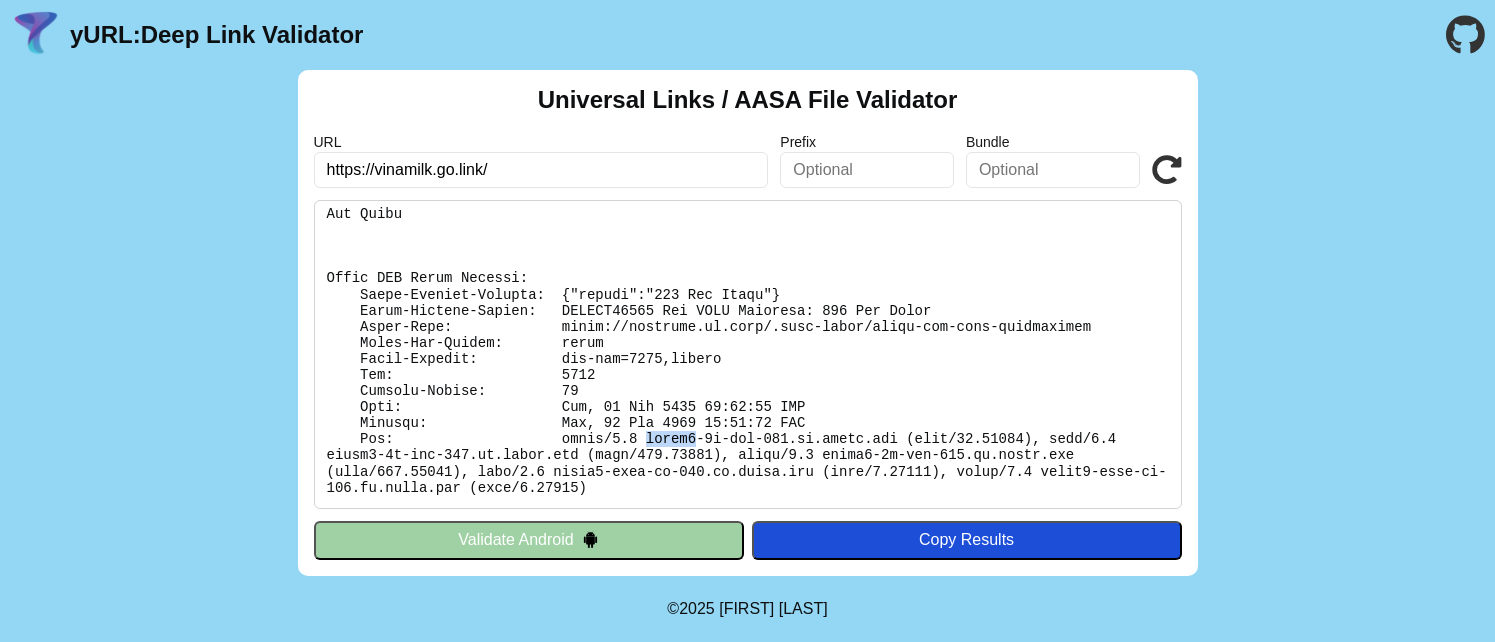 click at bounding box center [748, 354] 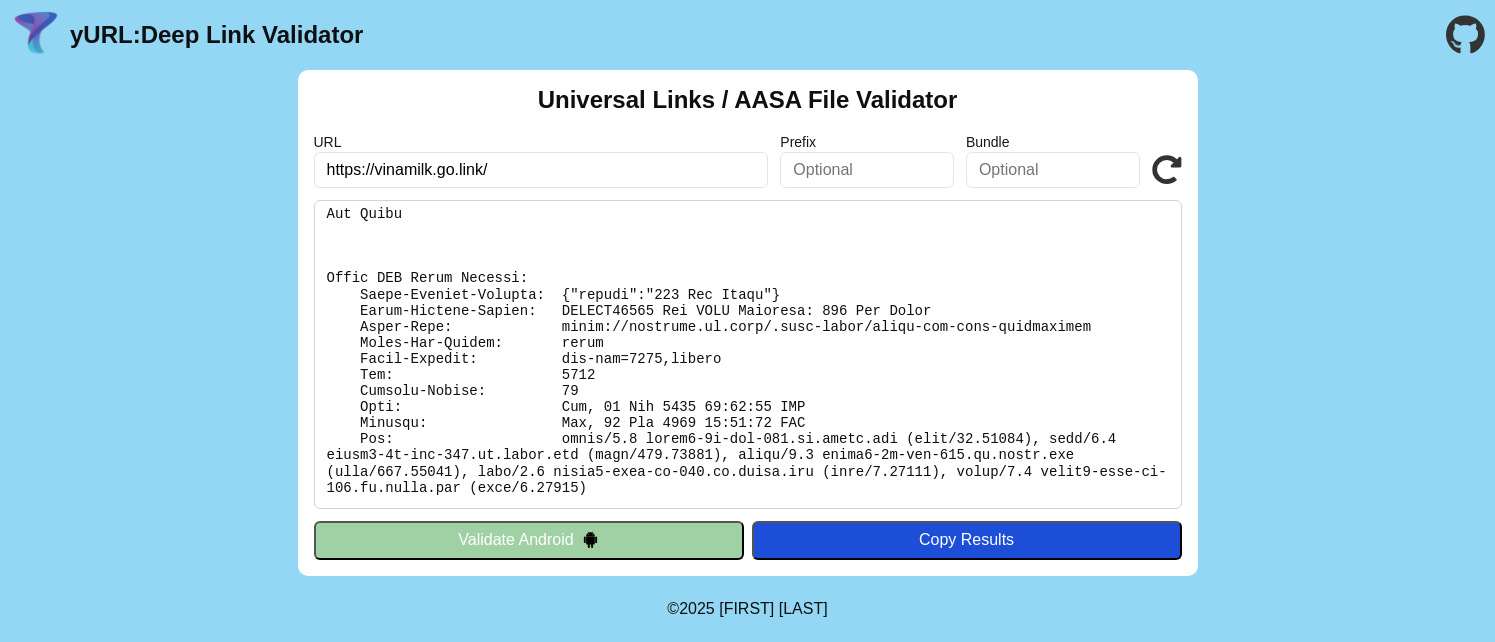 click at bounding box center (748, 354) 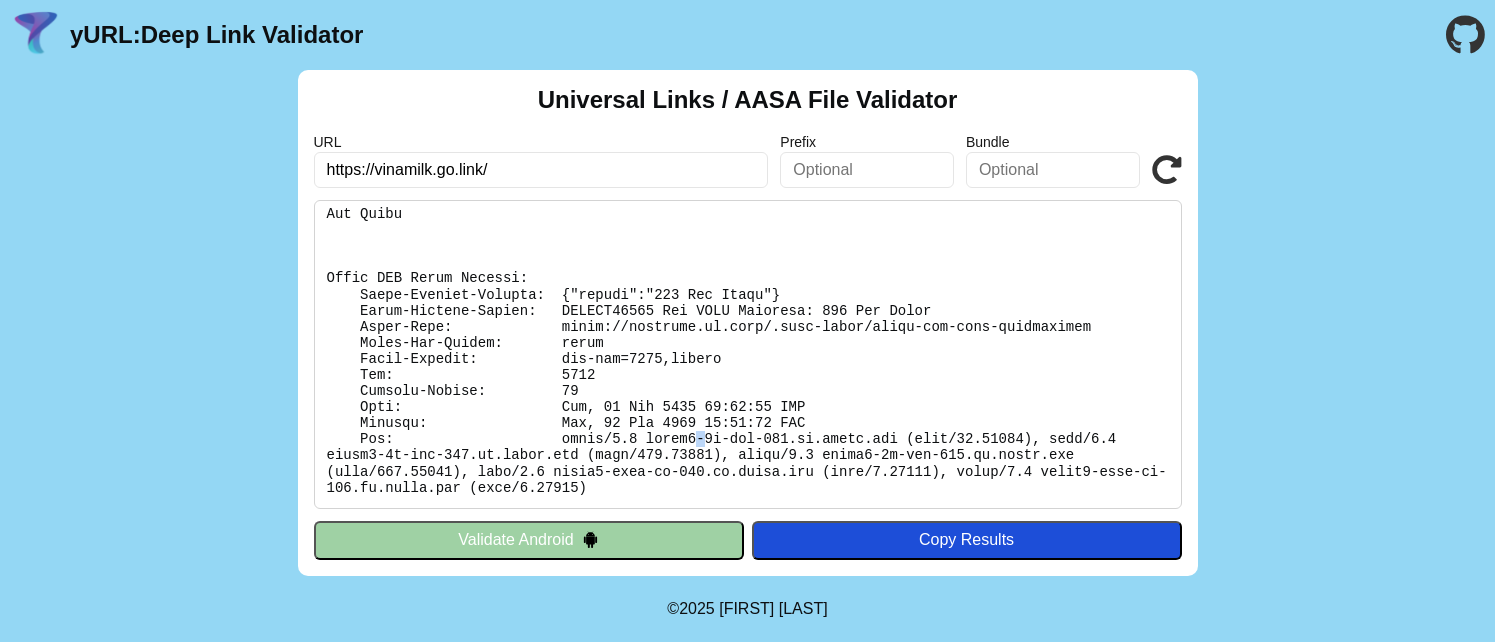 click at bounding box center [748, 354] 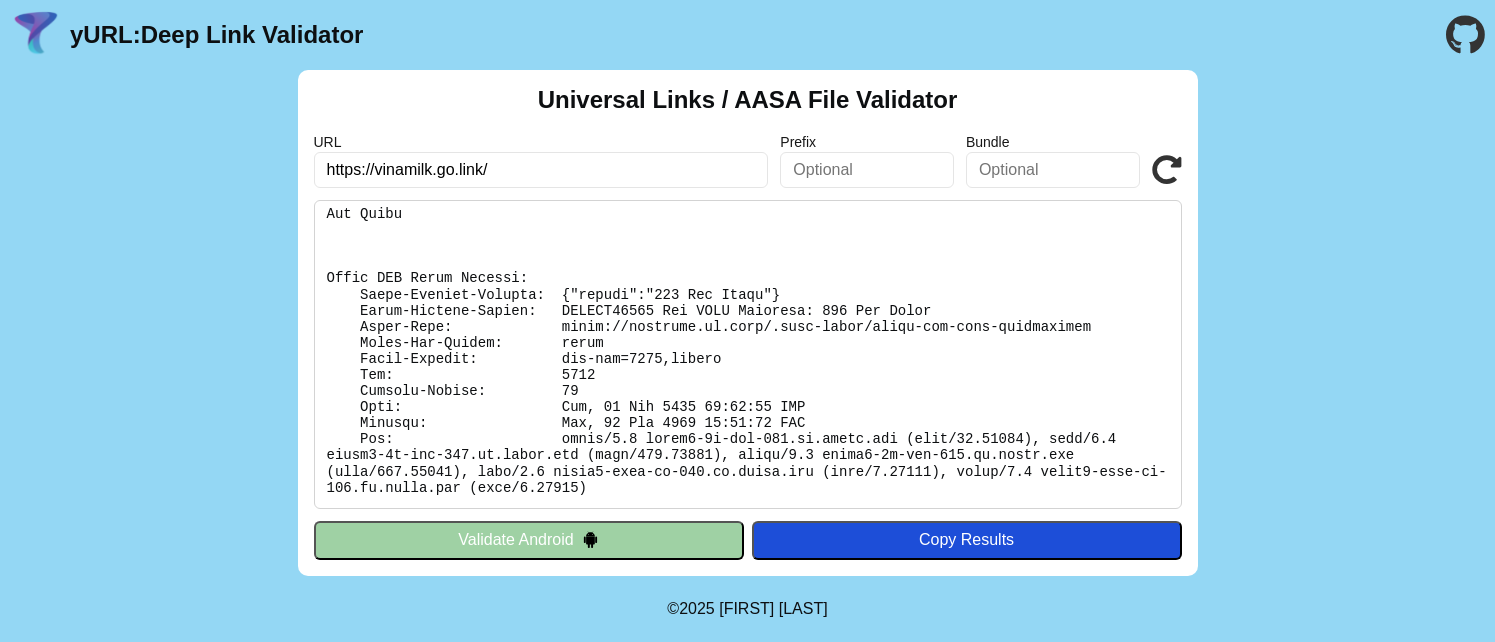 click at bounding box center (748, 354) 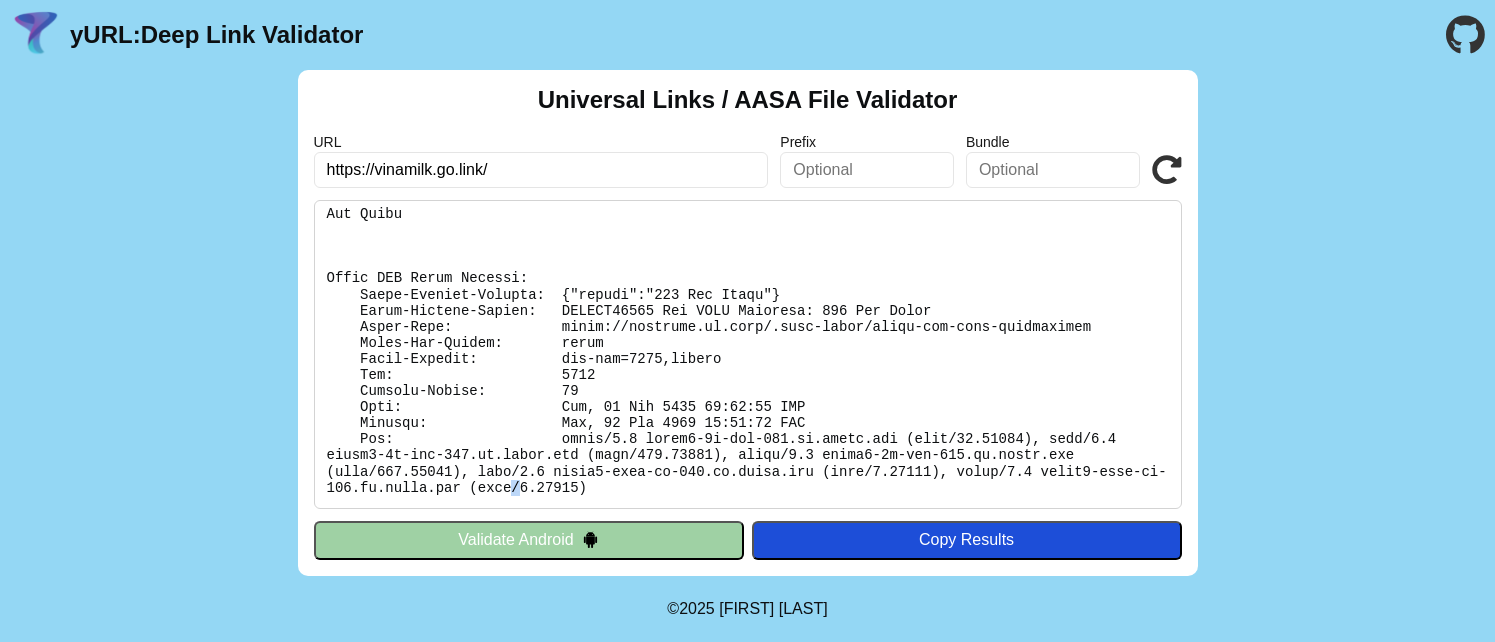click at bounding box center (748, 354) 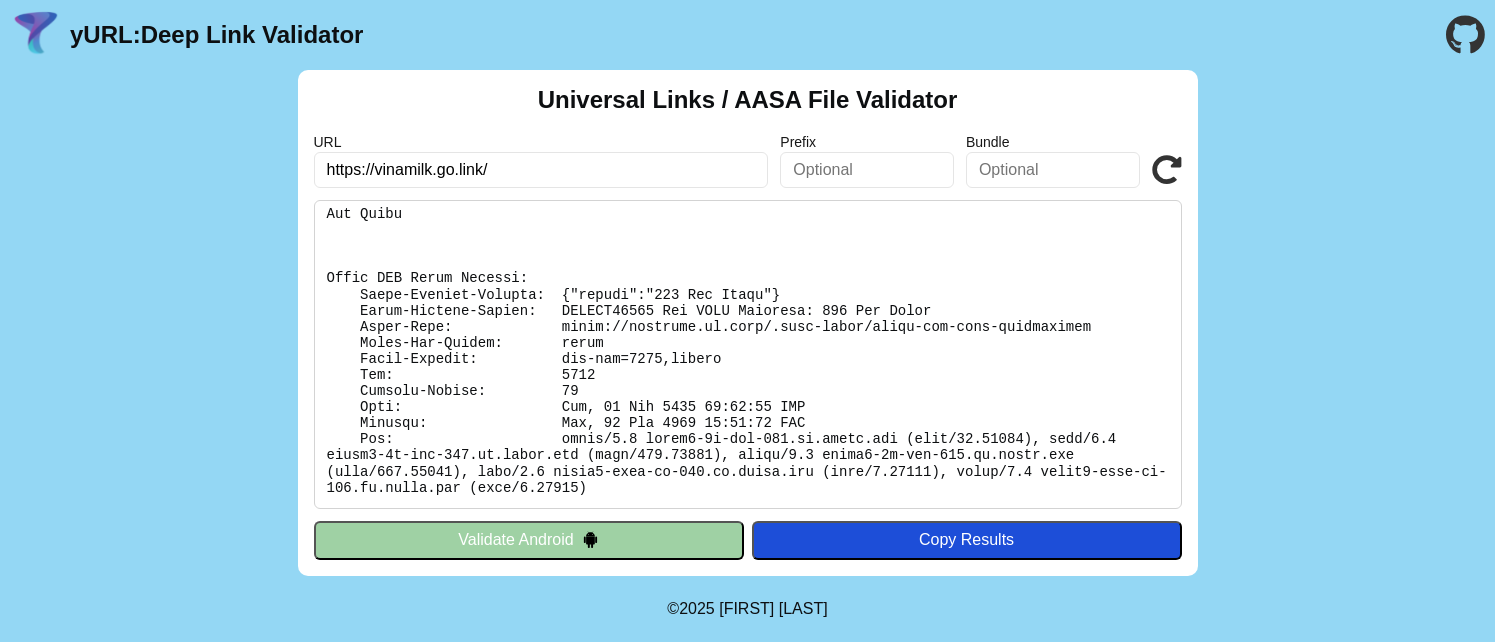 click at bounding box center (748, 354) 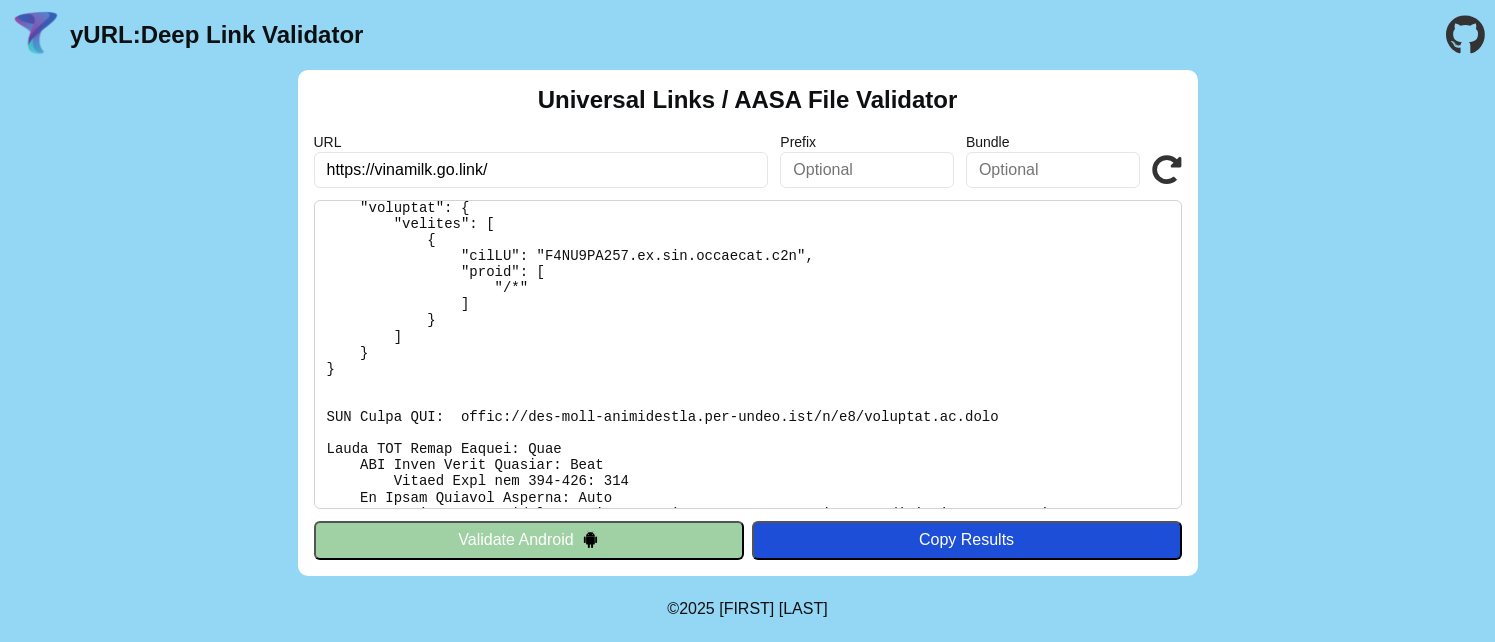 scroll, scrollTop: 166, scrollLeft: 0, axis: vertical 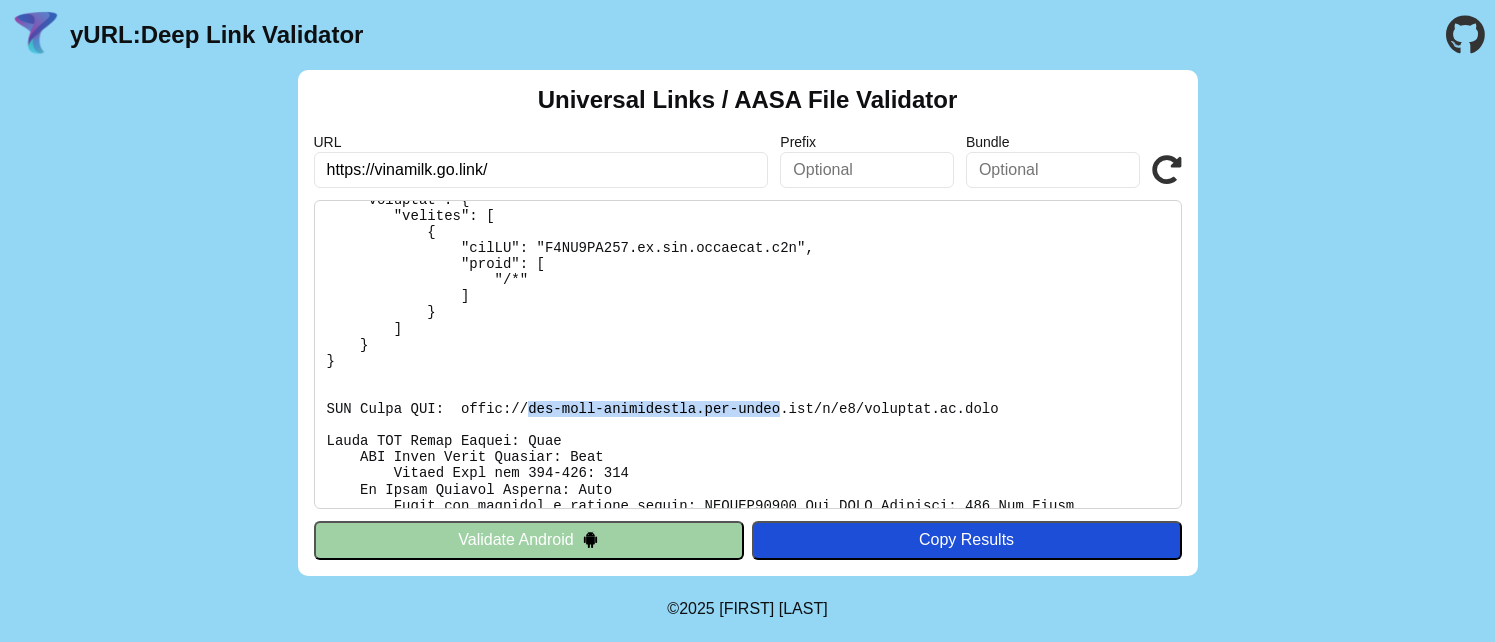 copy on "app-site-association.cdn-apple" 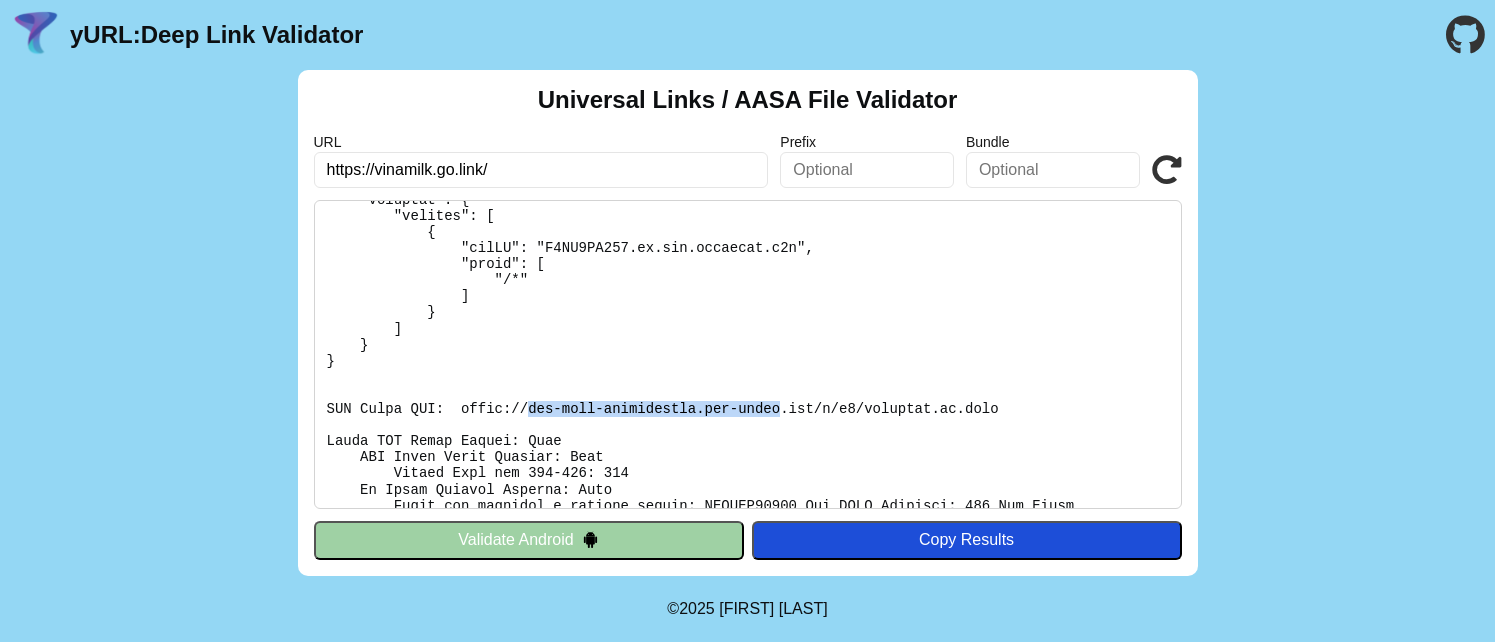 drag, startPoint x: 527, startPoint y: 410, endPoint x: 783, endPoint y: 417, distance: 256.09567 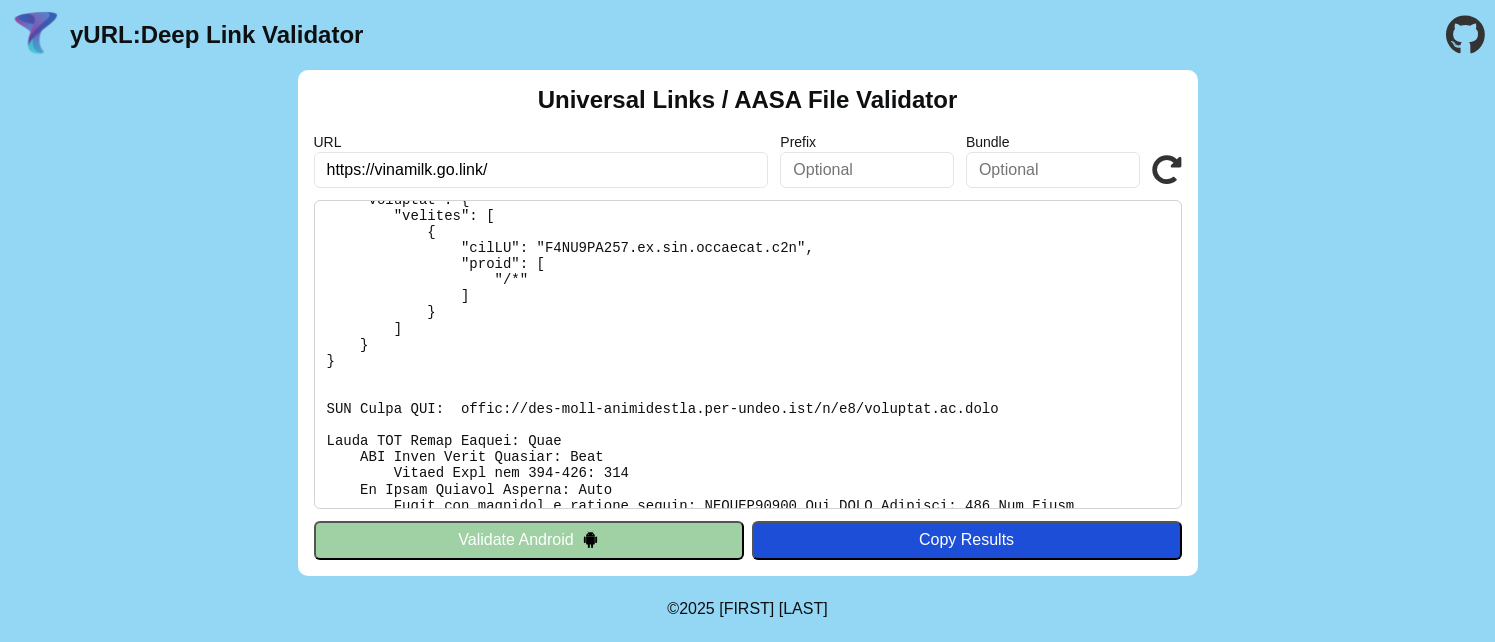 drag, startPoint x: 380, startPoint y: 169, endPoint x: 465, endPoint y: 172, distance: 85.052925 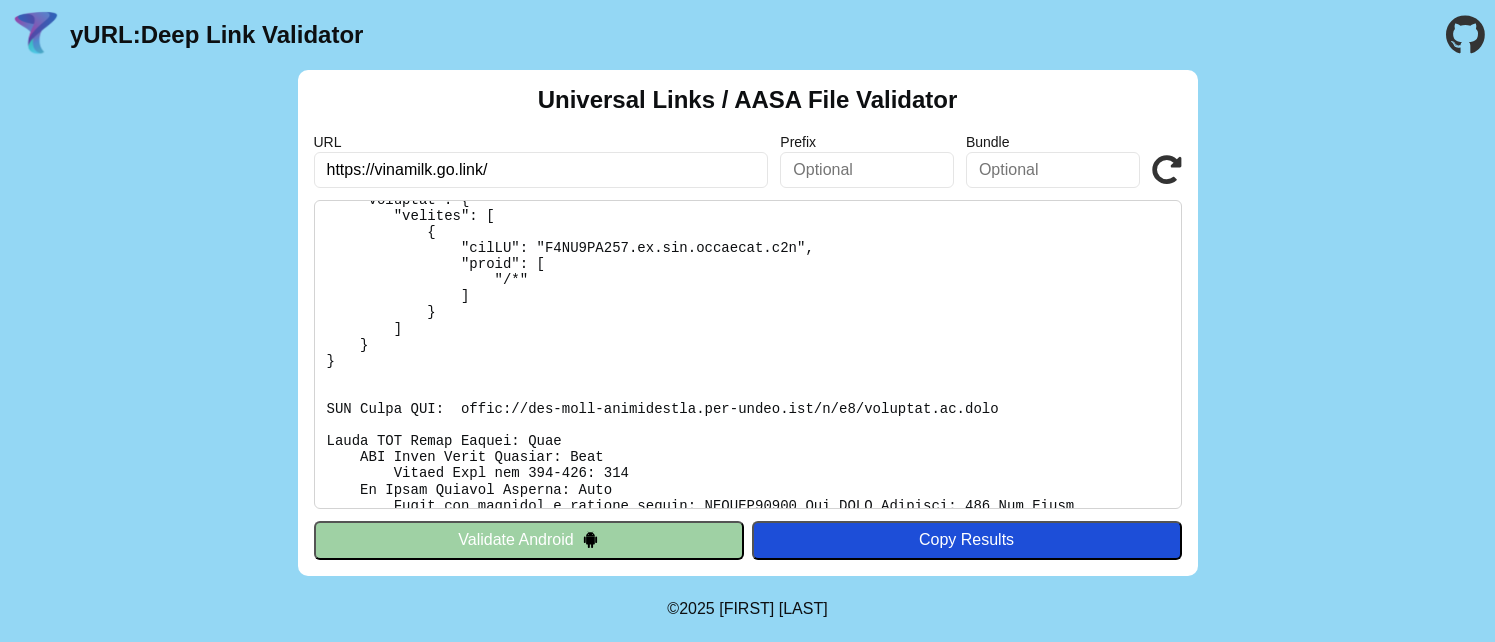 click on "https://vinamilk.go.link/" at bounding box center [541, 170] 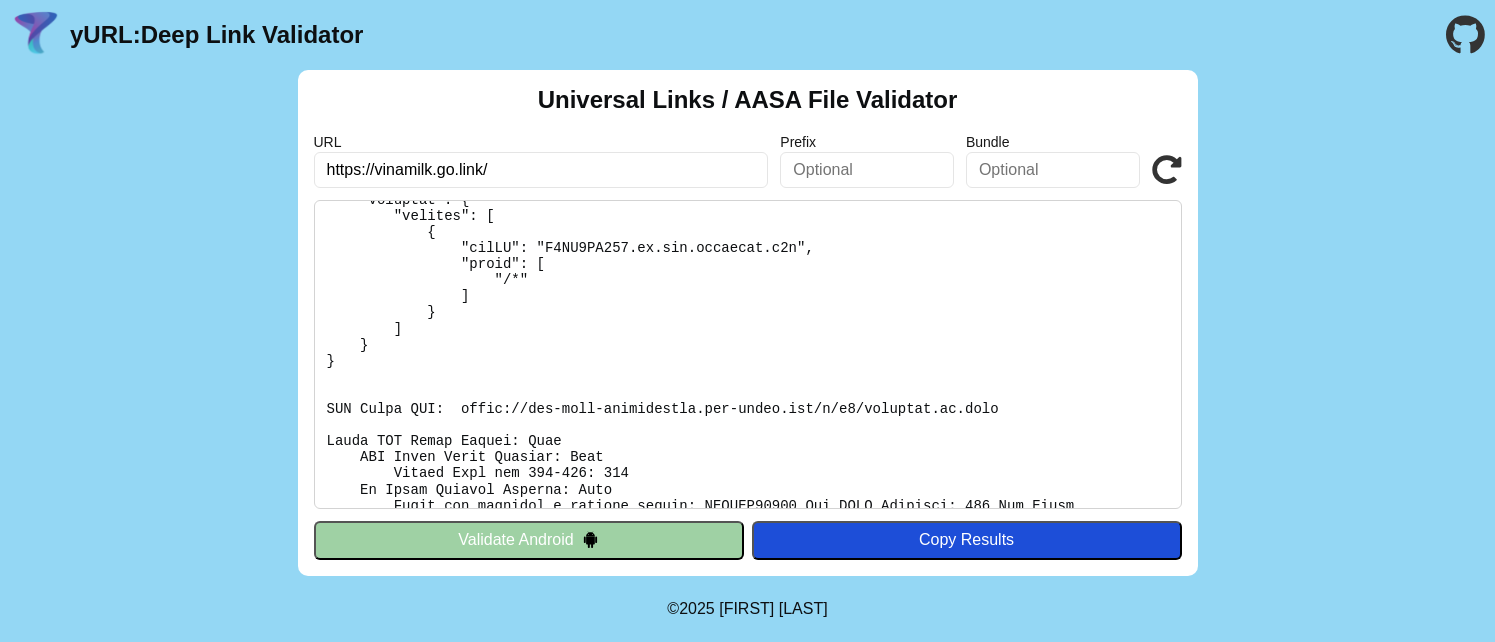 click on "https://vinamilk.go.link/" at bounding box center (541, 170) 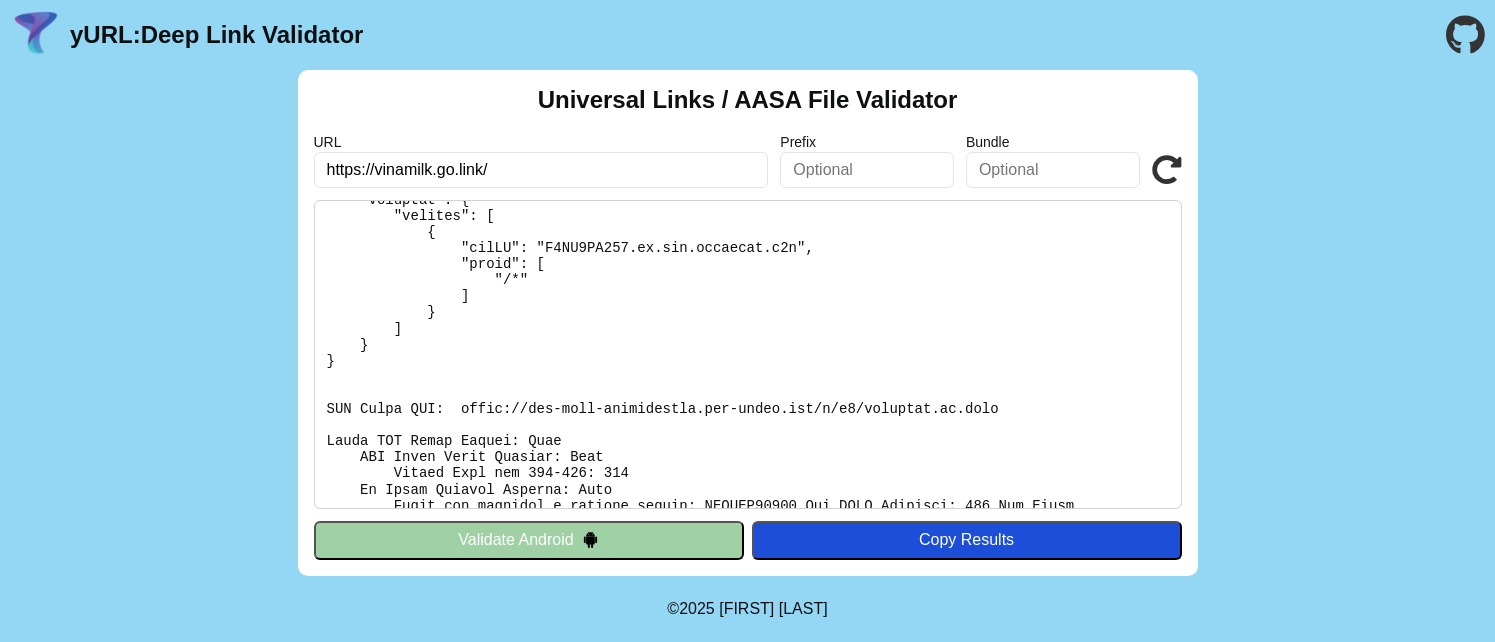 click on "https://vinamilk.go.link/" at bounding box center (541, 170) 